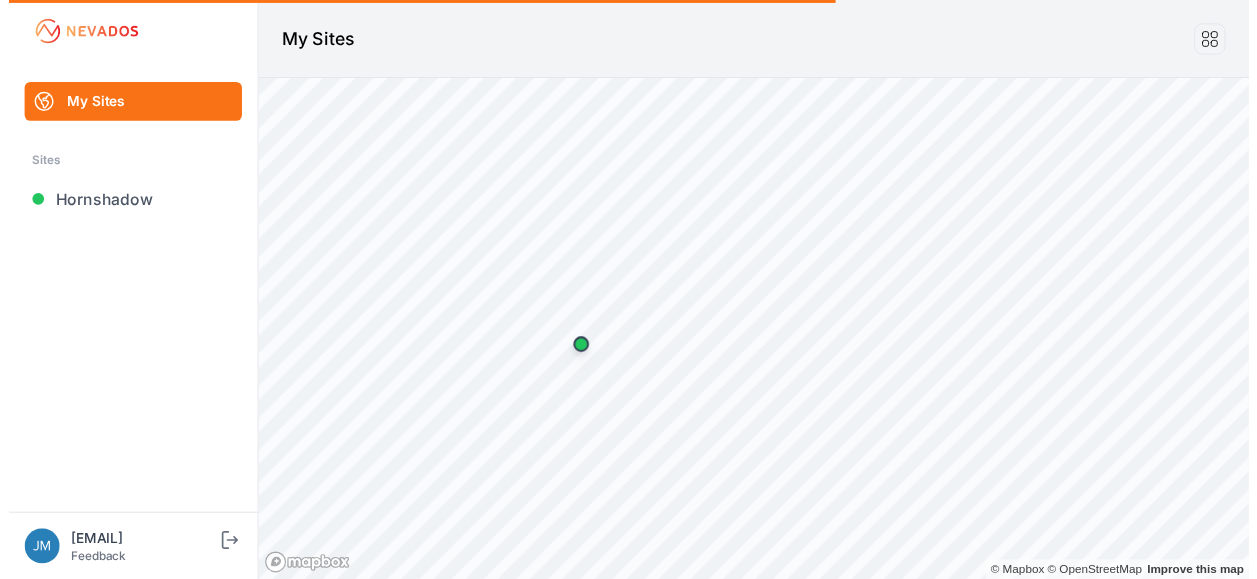 scroll, scrollTop: 0, scrollLeft: 0, axis: both 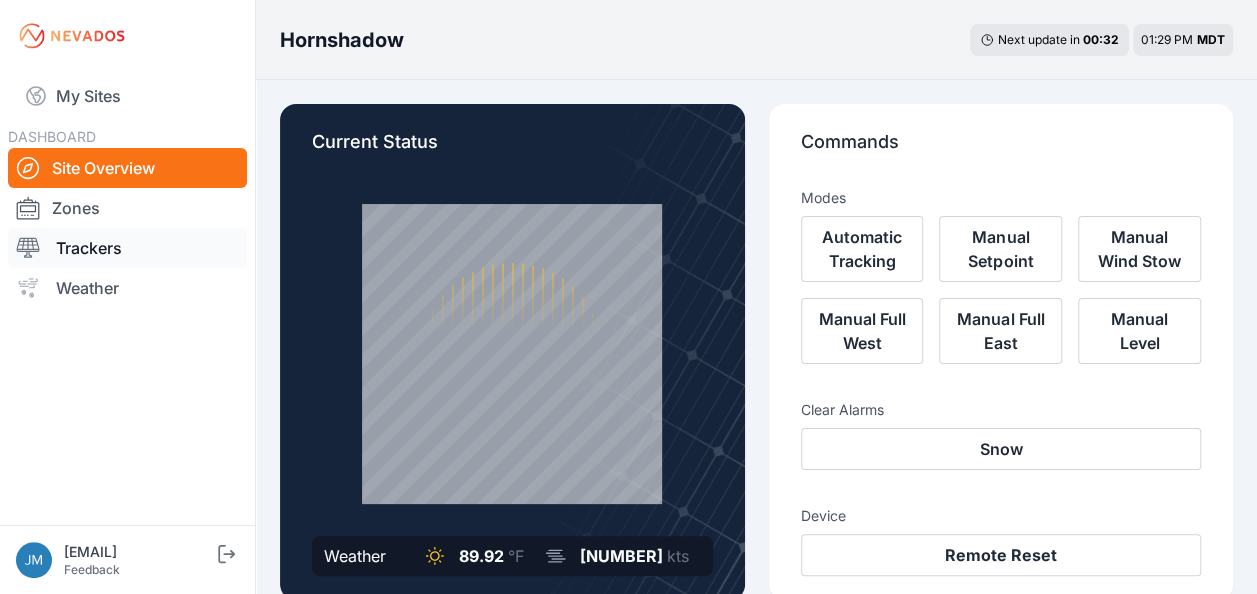 click on "Trackers" at bounding box center (127, 248) 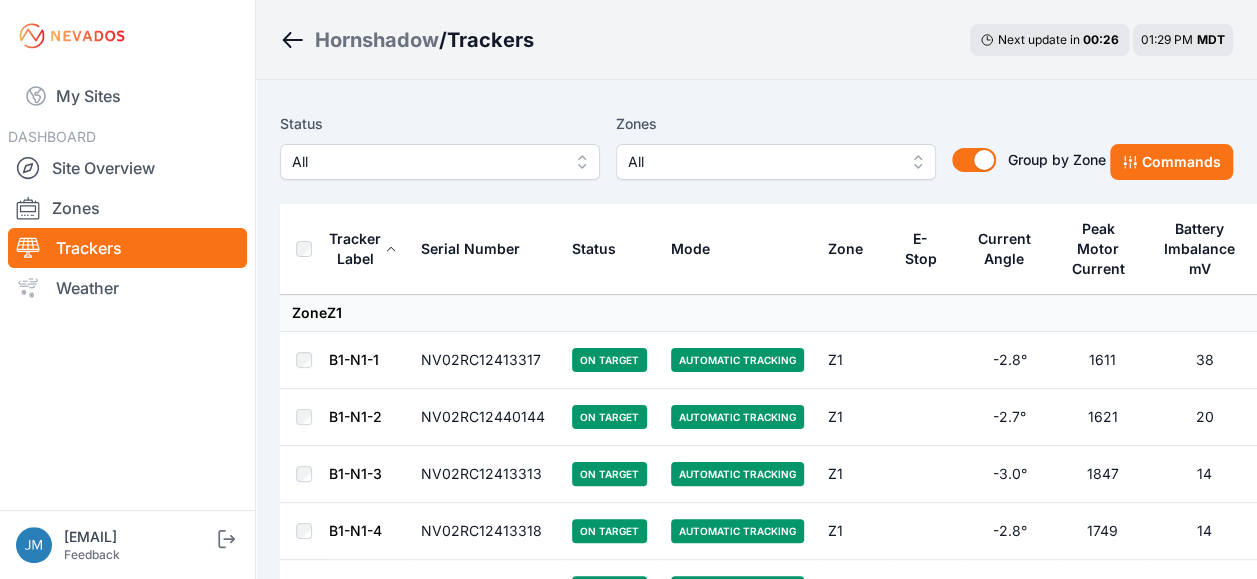 click on "All" at bounding box center (440, 162) 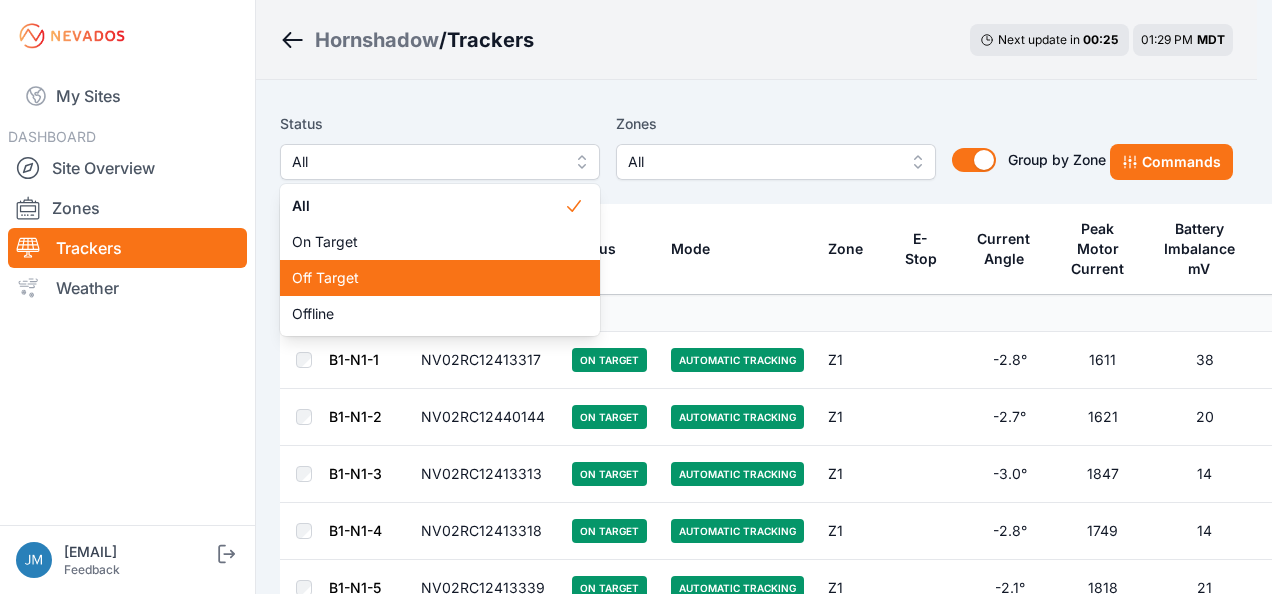 click on "Off Target" at bounding box center (428, 278) 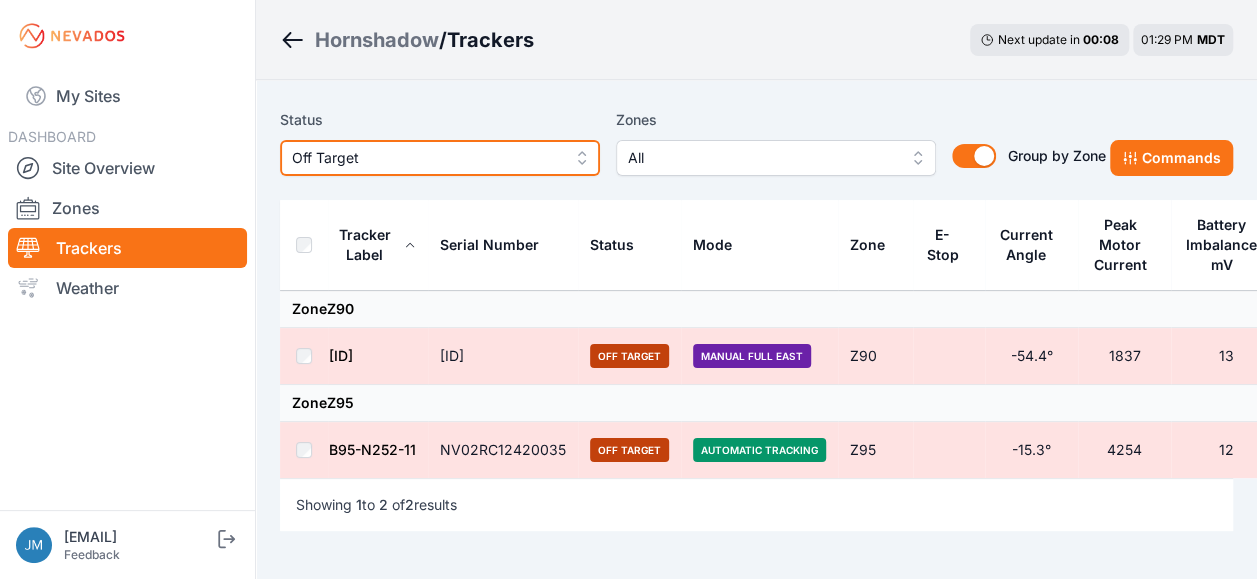 scroll, scrollTop: 0, scrollLeft: 0, axis: both 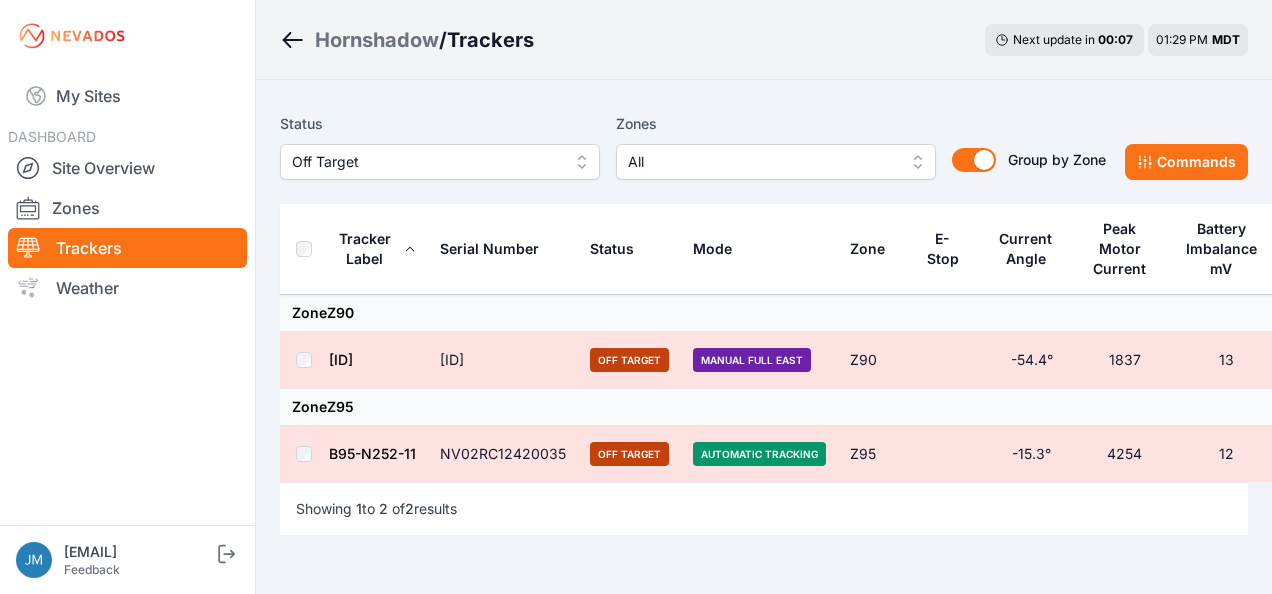click on "Off Target" at bounding box center (440, 162) 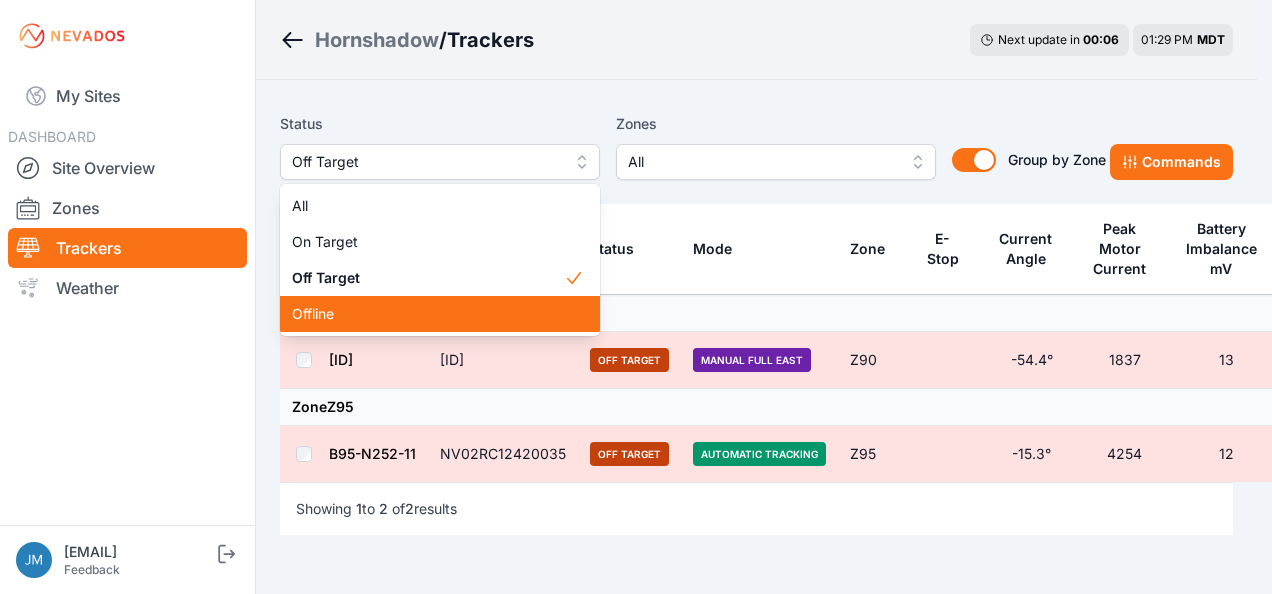 click on "Offline" at bounding box center [428, 314] 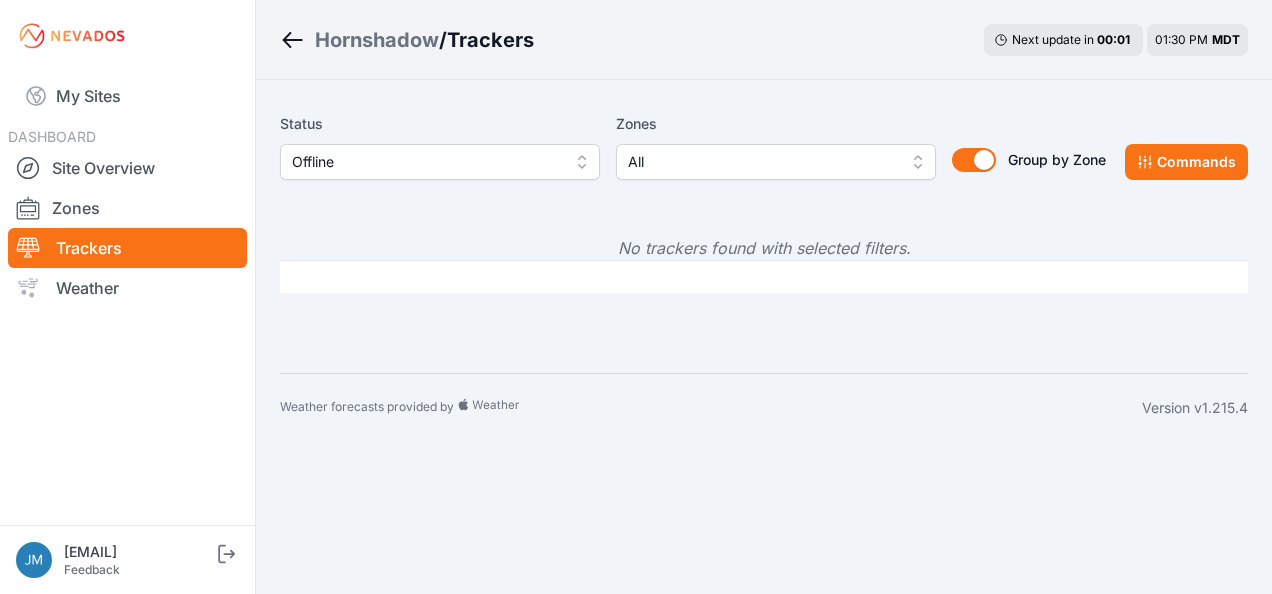 click on "Offline" at bounding box center (440, 162) 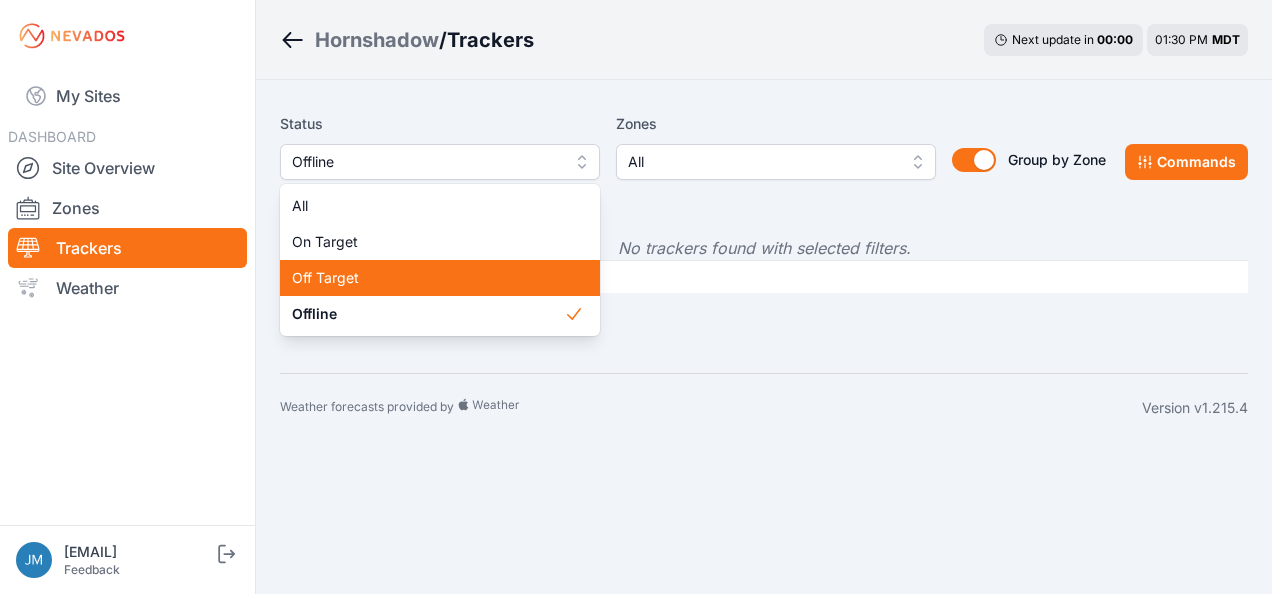 click on "Off Target" at bounding box center (428, 278) 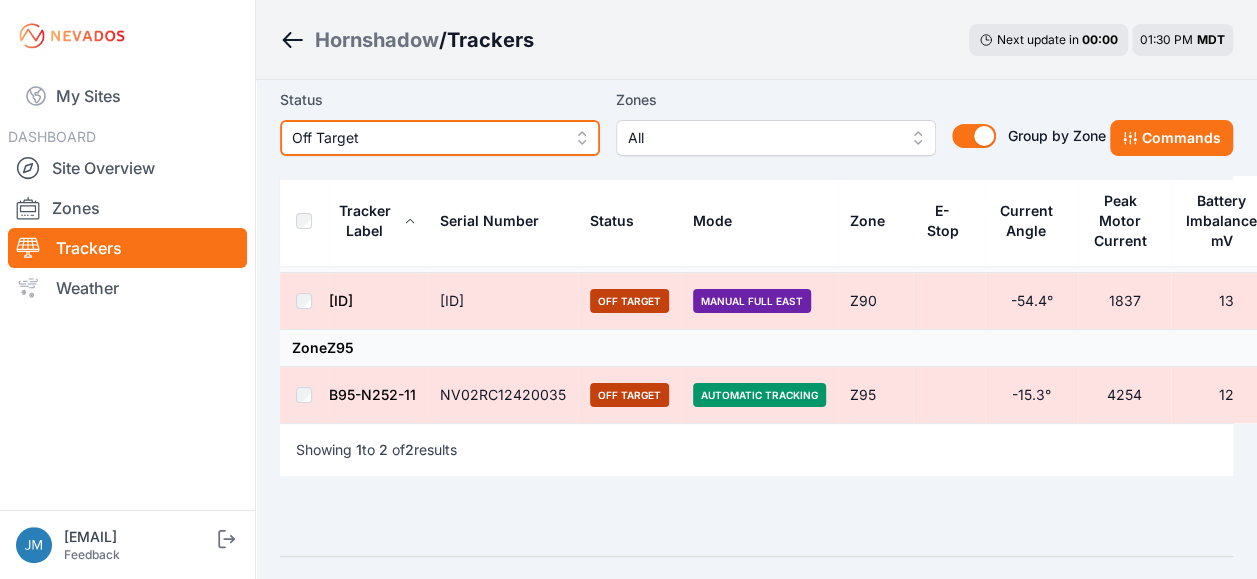 scroll, scrollTop: 0, scrollLeft: 0, axis: both 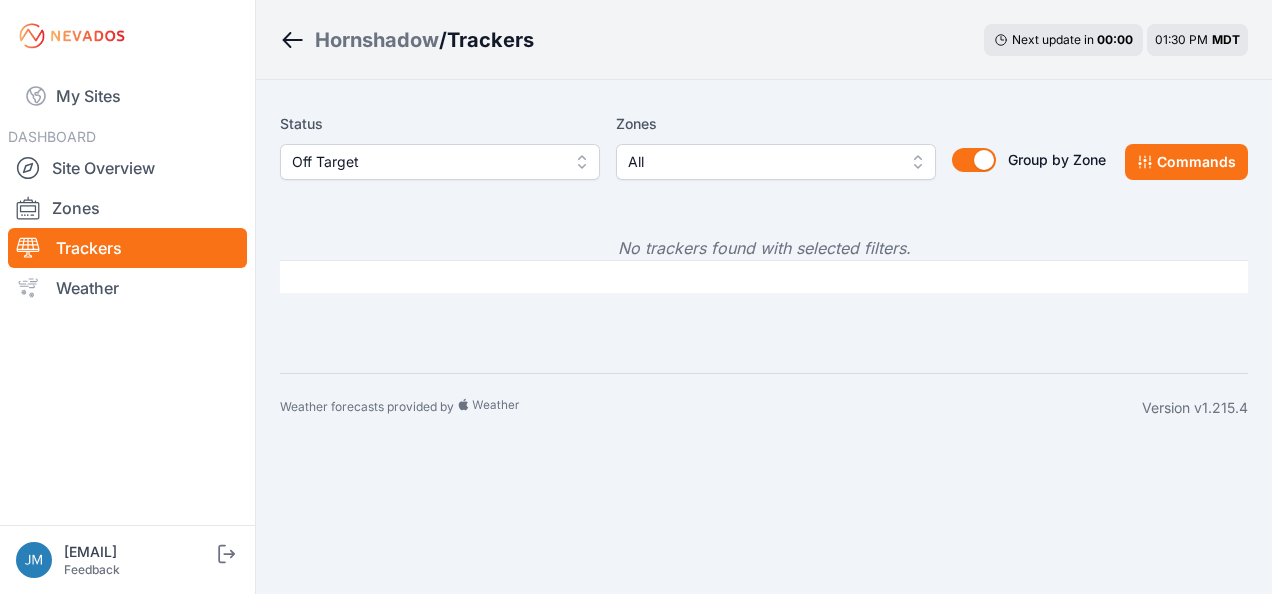 click on "Off Target" at bounding box center [440, 162] 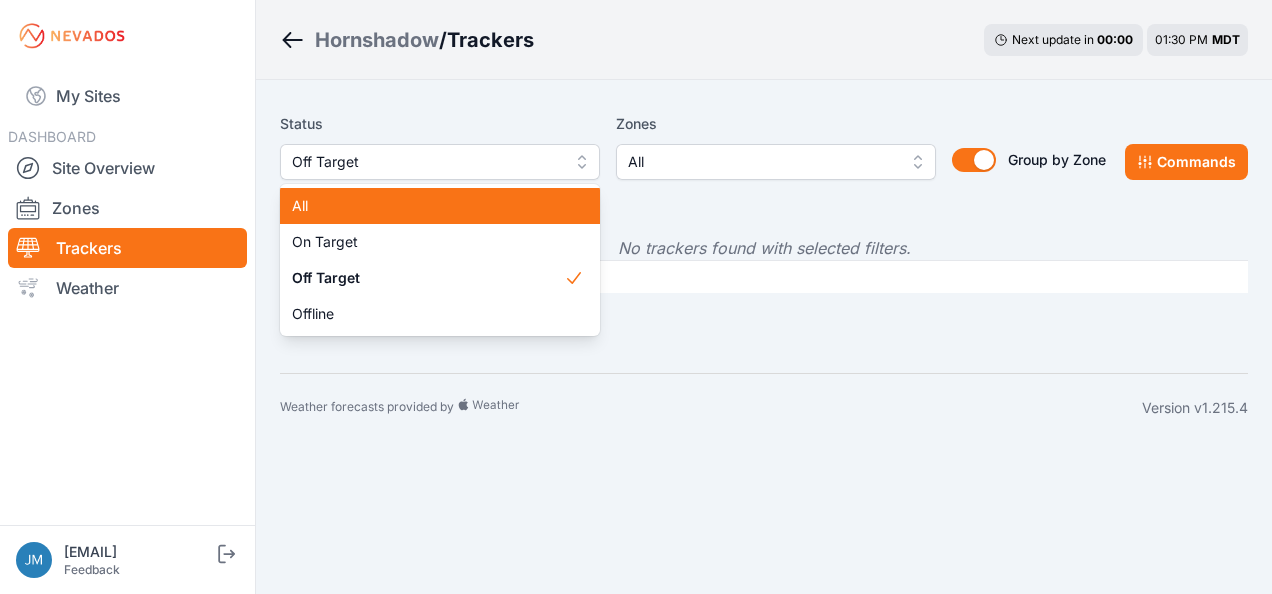 click on "All" at bounding box center (428, 206) 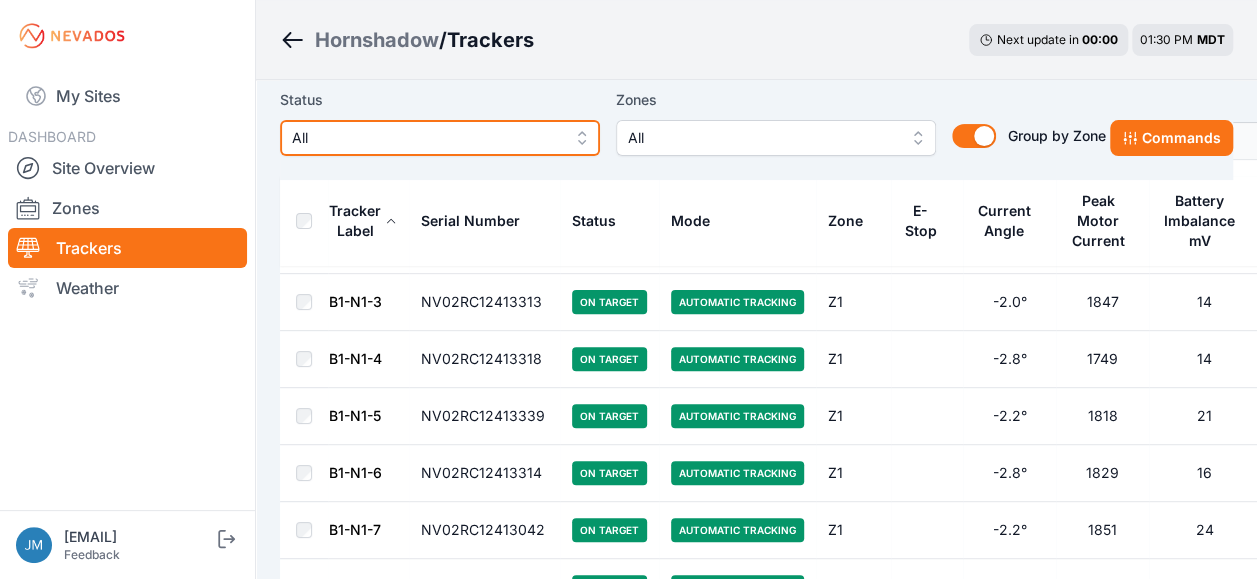 scroll, scrollTop: 0, scrollLeft: 0, axis: both 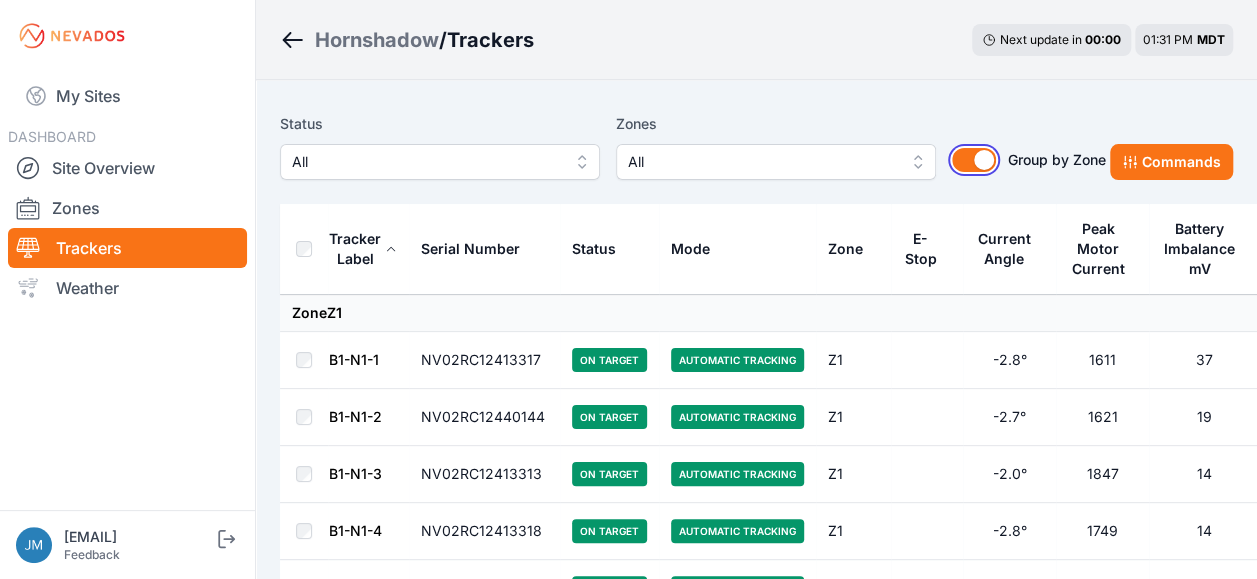 click on "Group by Zone" at bounding box center [974, 160] 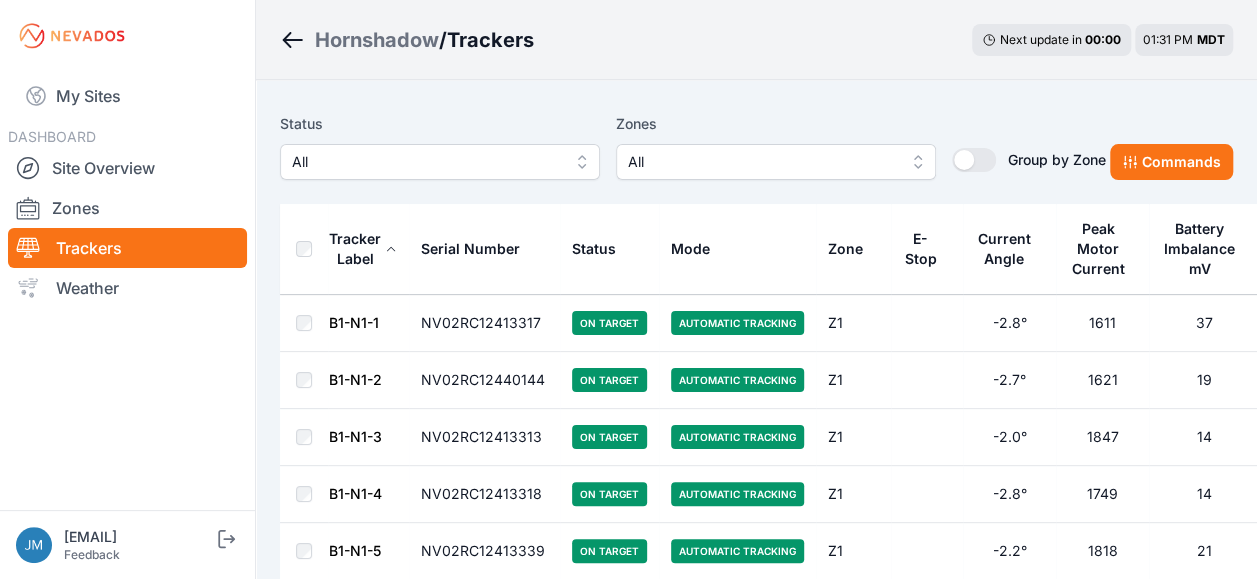 click on "E-Stop" at bounding box center (920, 249) 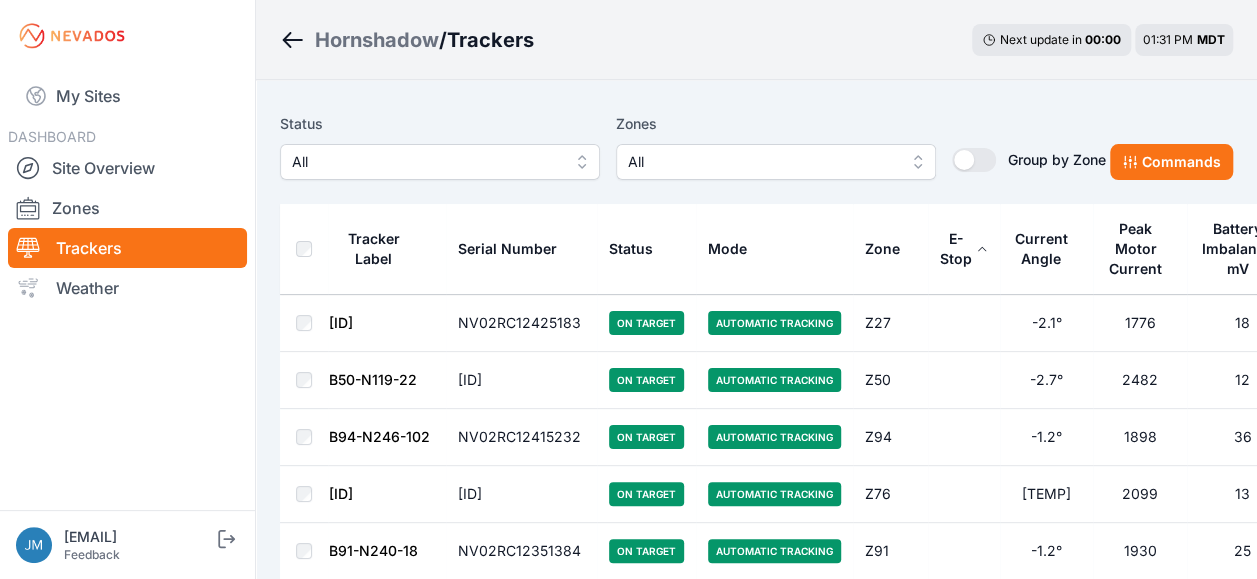 click on "E-Stop" at bounding box center [956, 249] 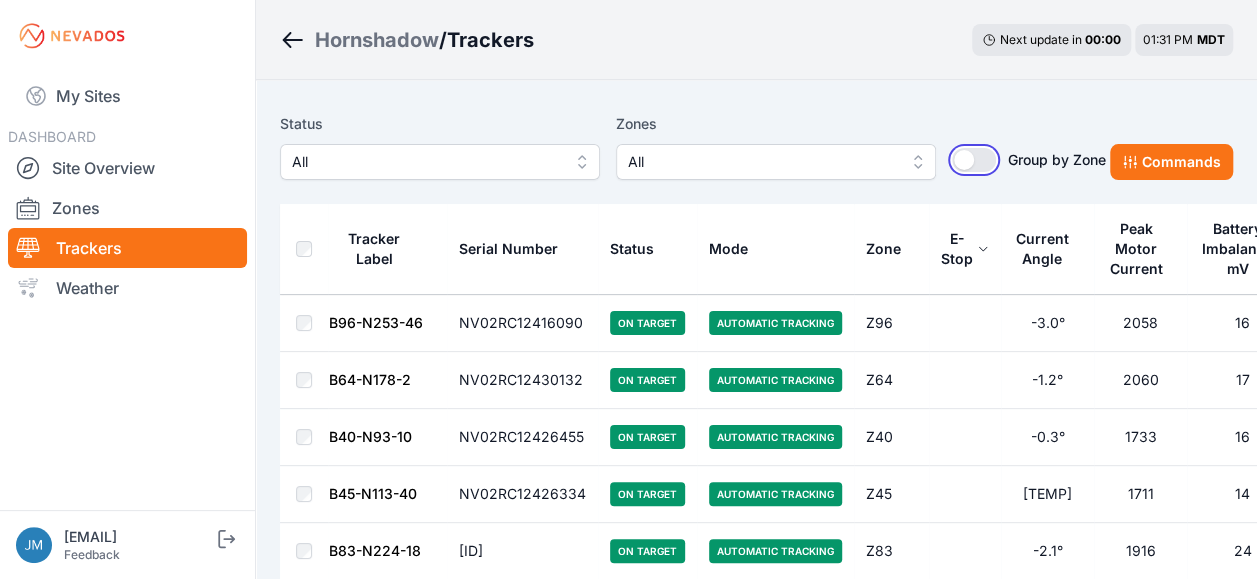 click on "Group by Zone" at bounding box center [974, 160] 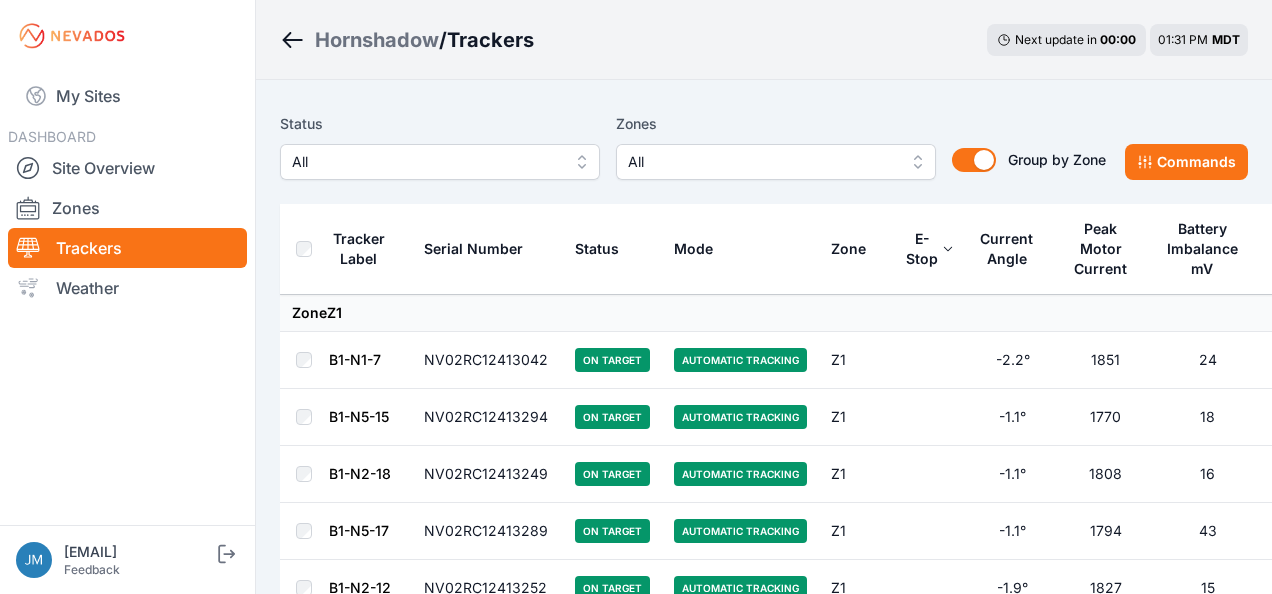 click on "All" at bounding box center [440, 162] 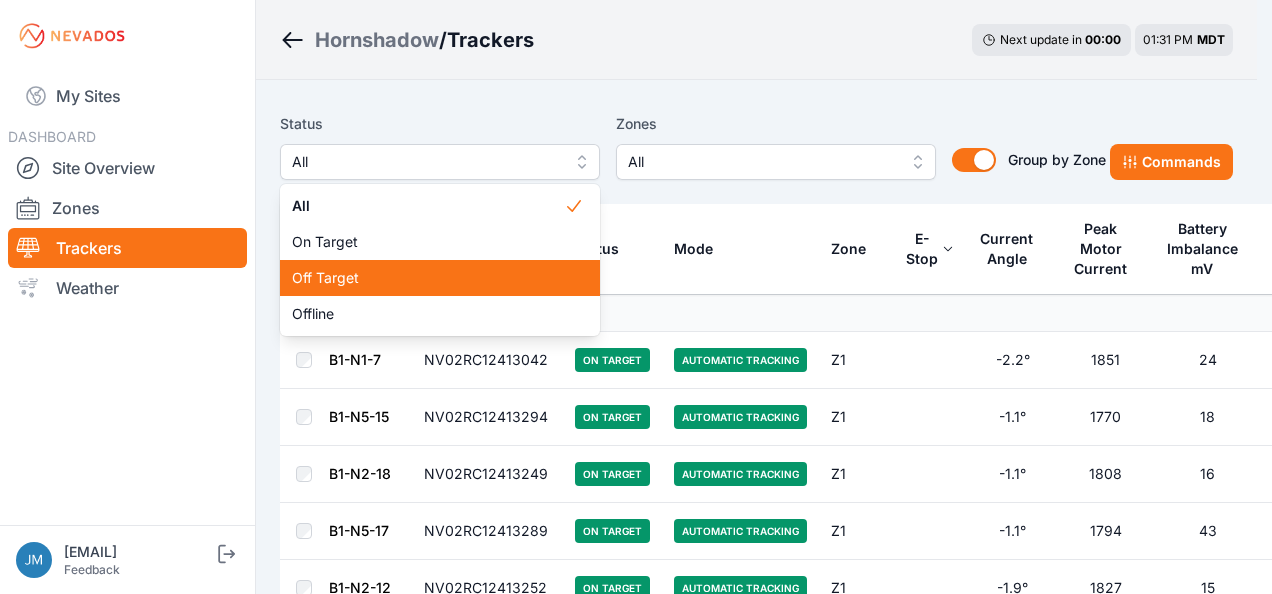 click on "Off Target" at bounding box center [428, 278] 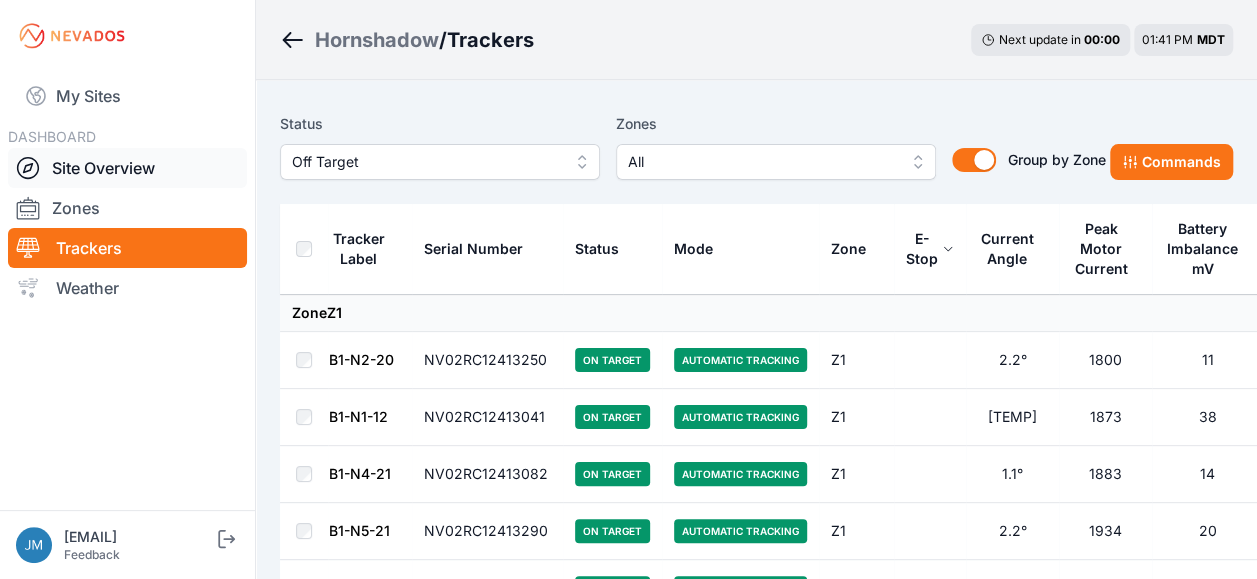 click on "Site Overview" at bounding box center (127, 168) 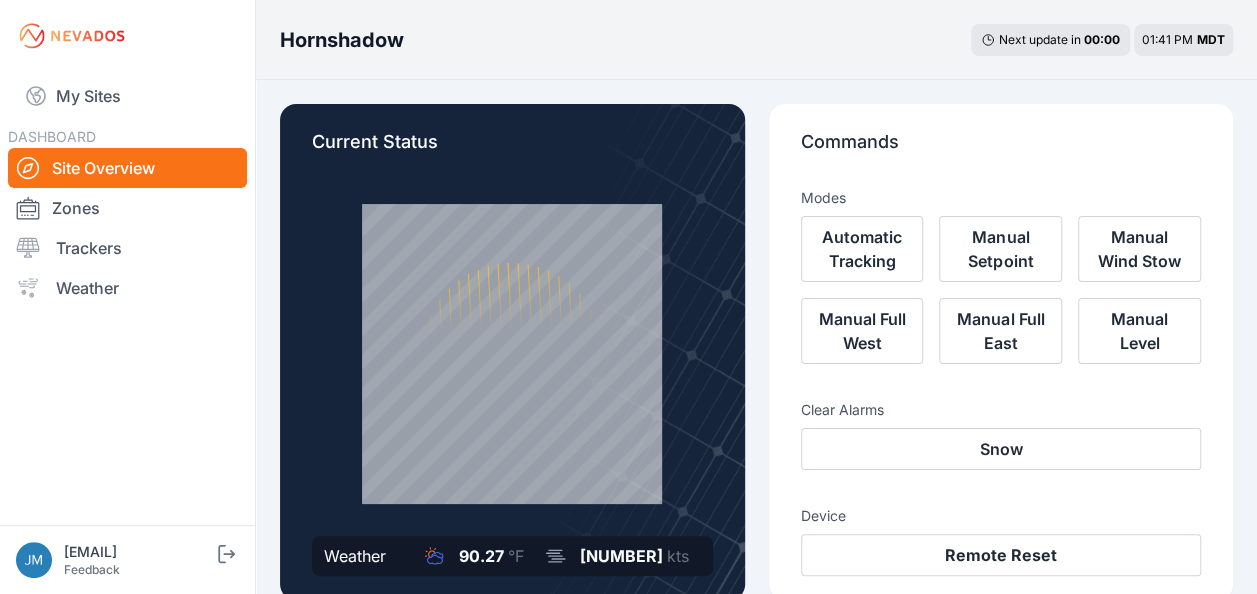 click on "Site Overview" at bounding box center [127, 168] 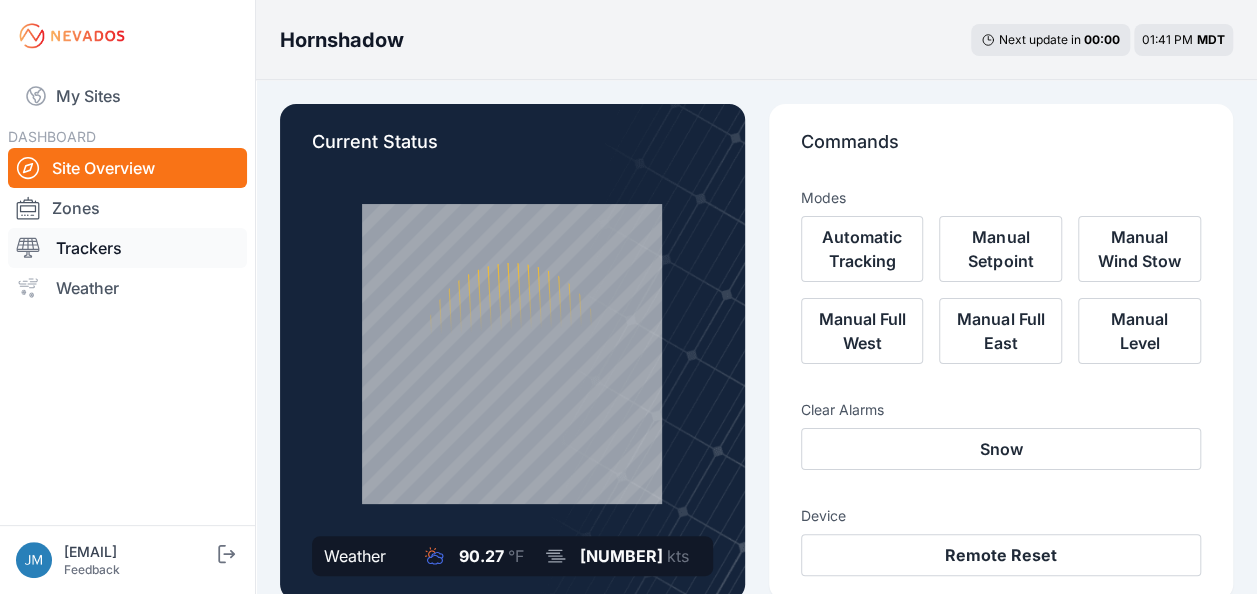 click on "Trackers" at bounding box center [127, 248] 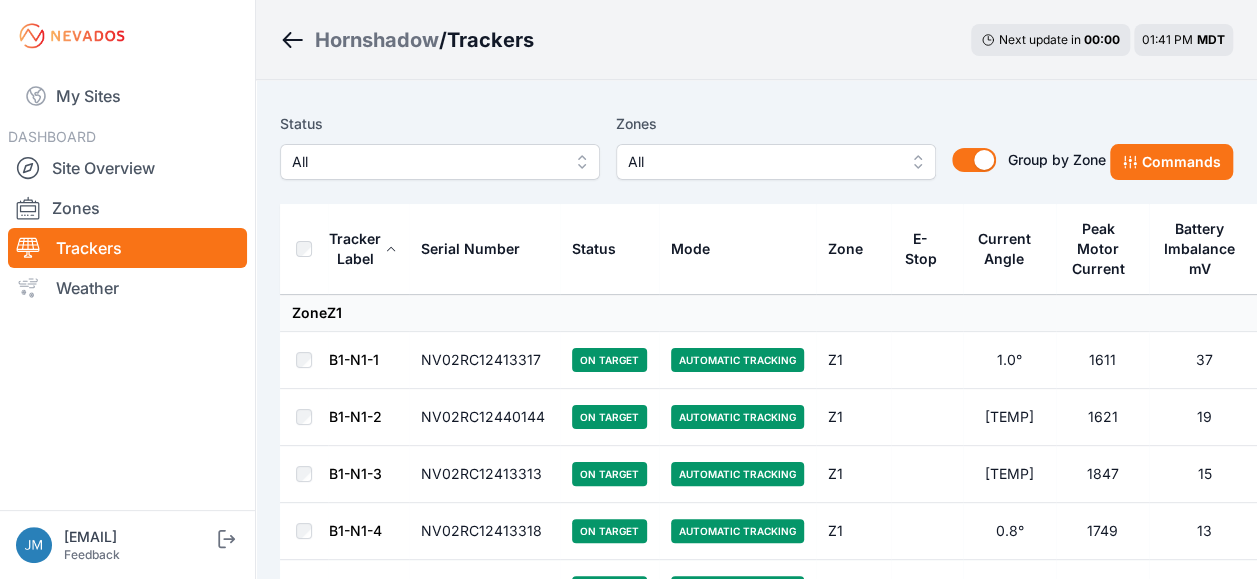 click on "All" at bounding box center [440, 162] 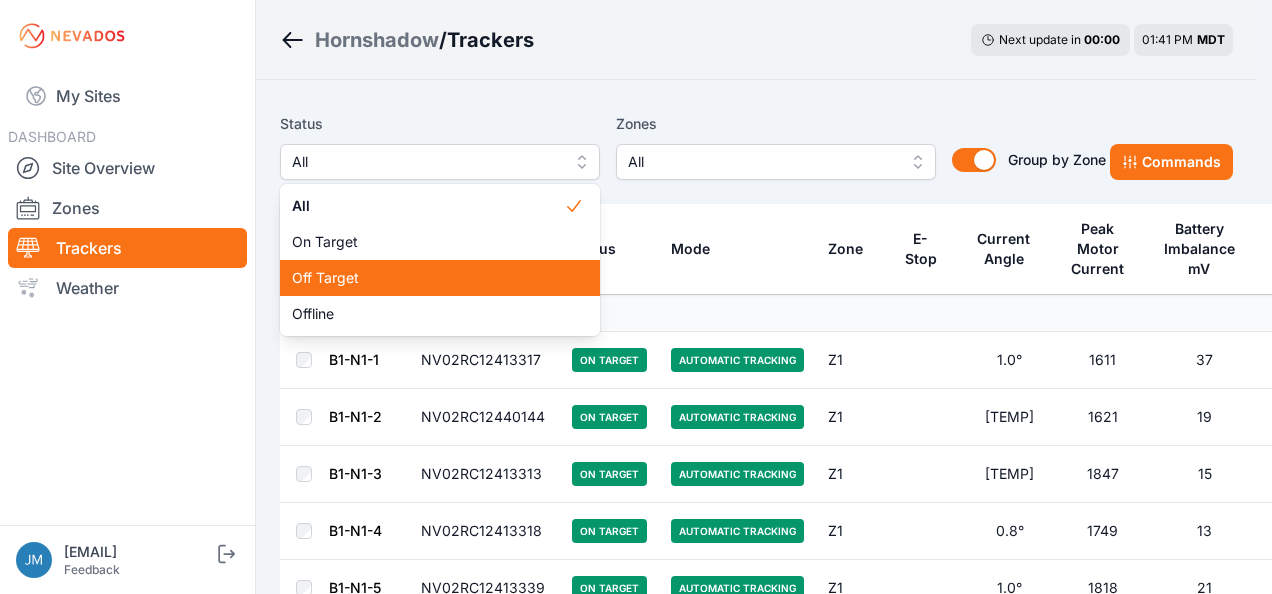click on "Off Target" at bounding box center (428, 278) 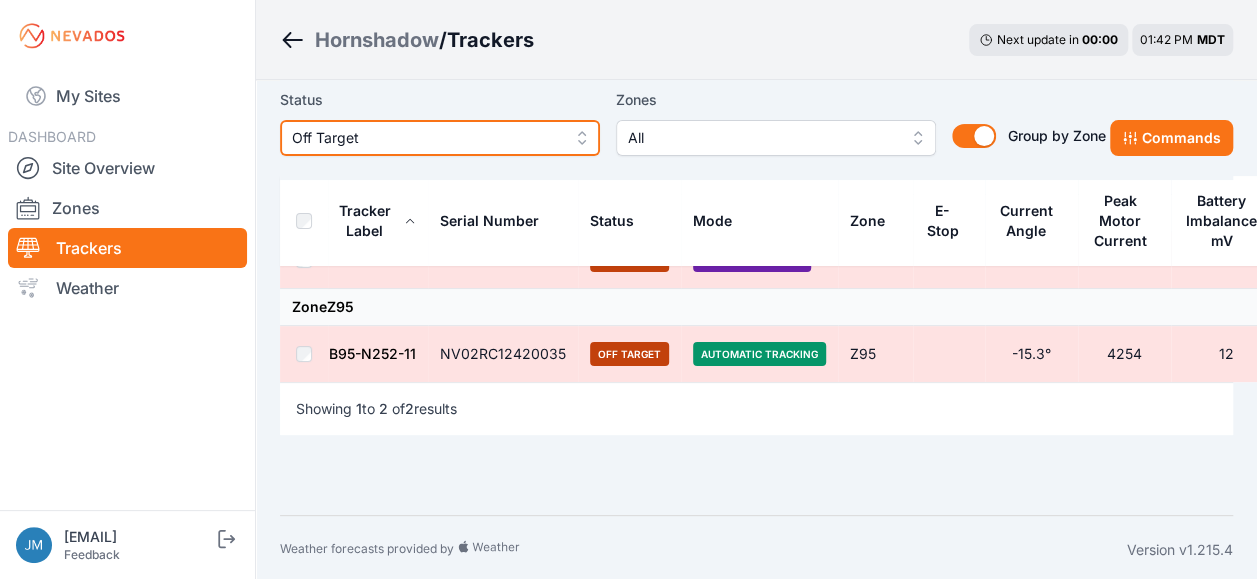 scroll, scrollTop: 0, scrollLeft: 0, axis: both 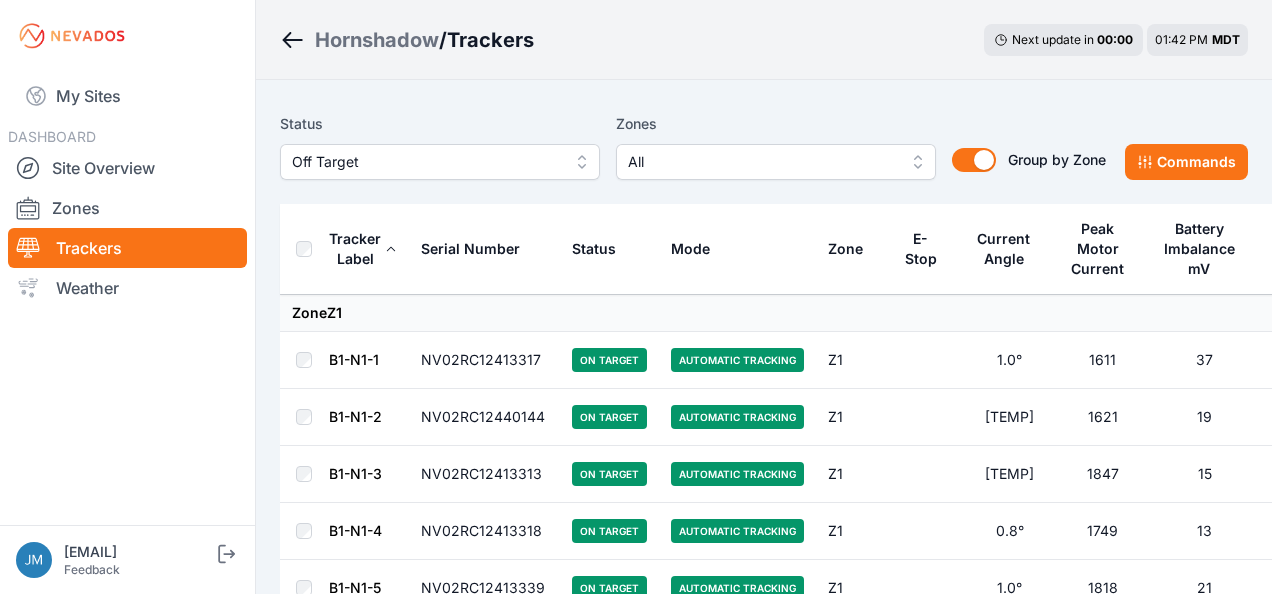click on "Off Target" at bounding box center [440, 162] 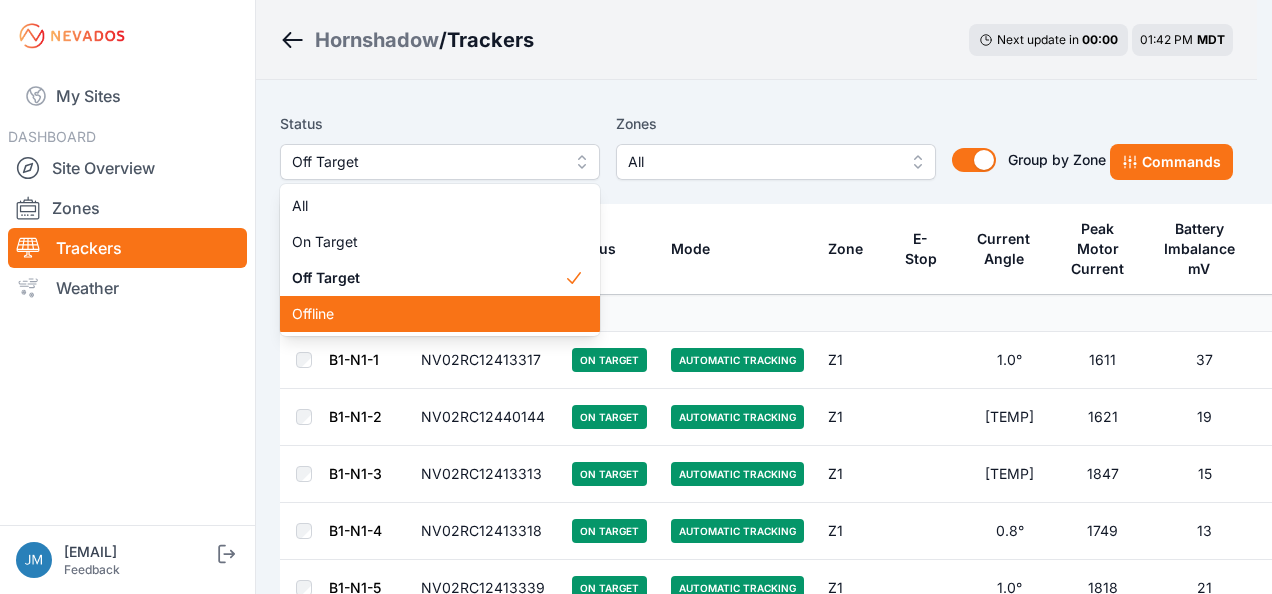 click on "Offline" at bounding box center (428, 314) 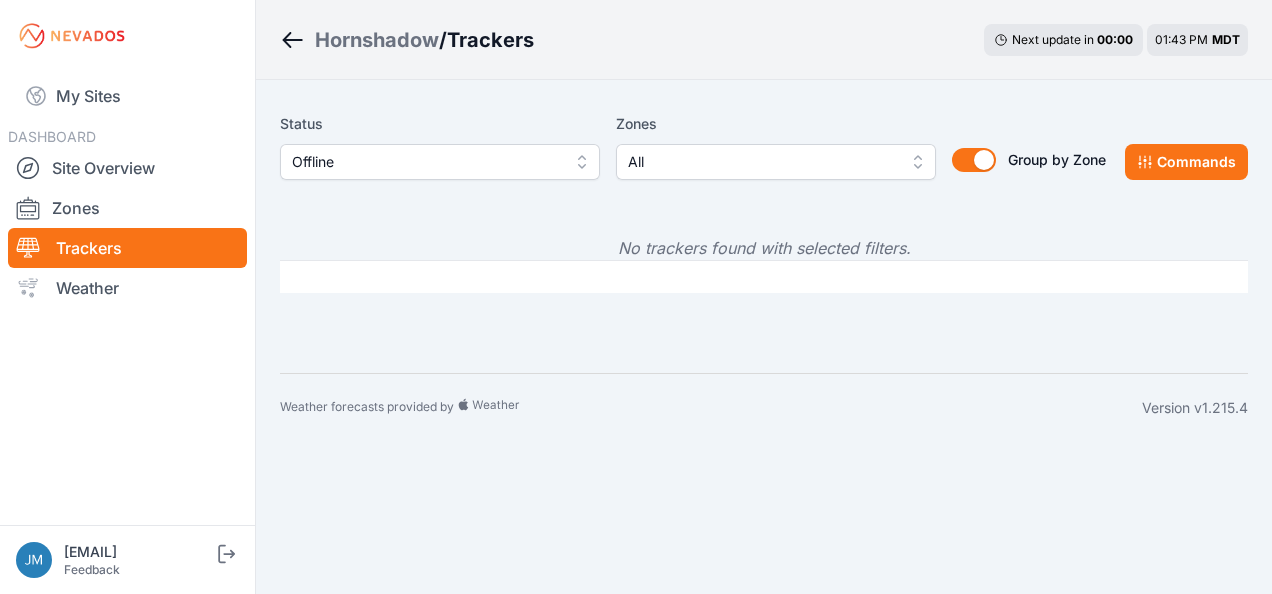 click on "Offline" at bounding box center [440, 162] 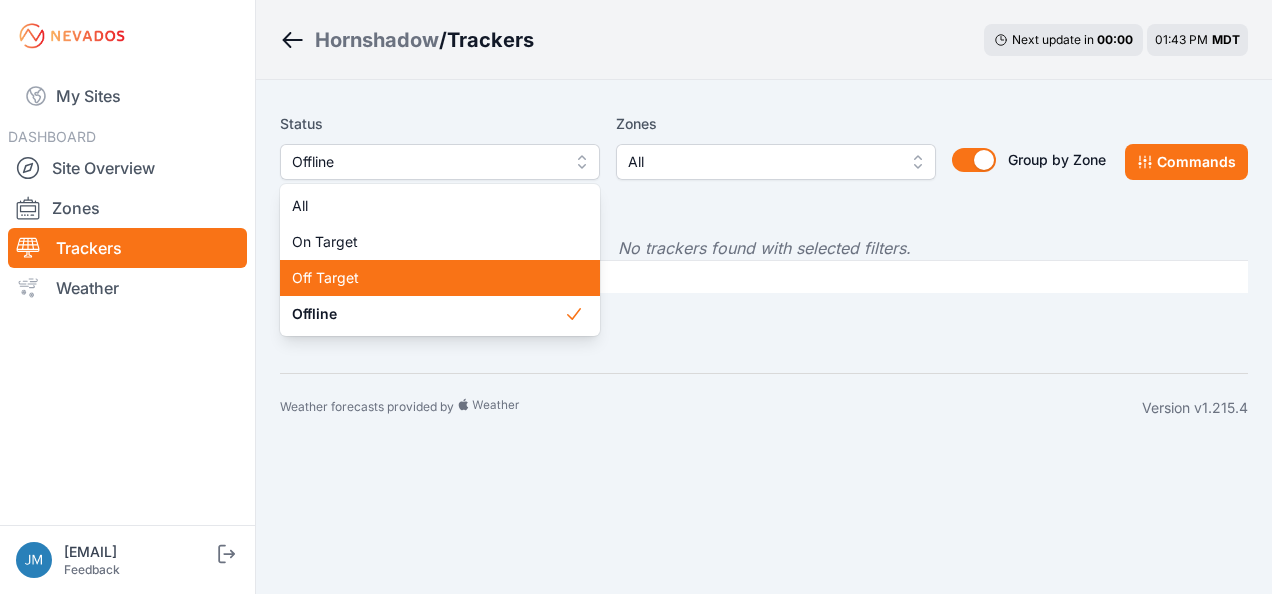 click on "Off Target" at bounding box center (428, 278) 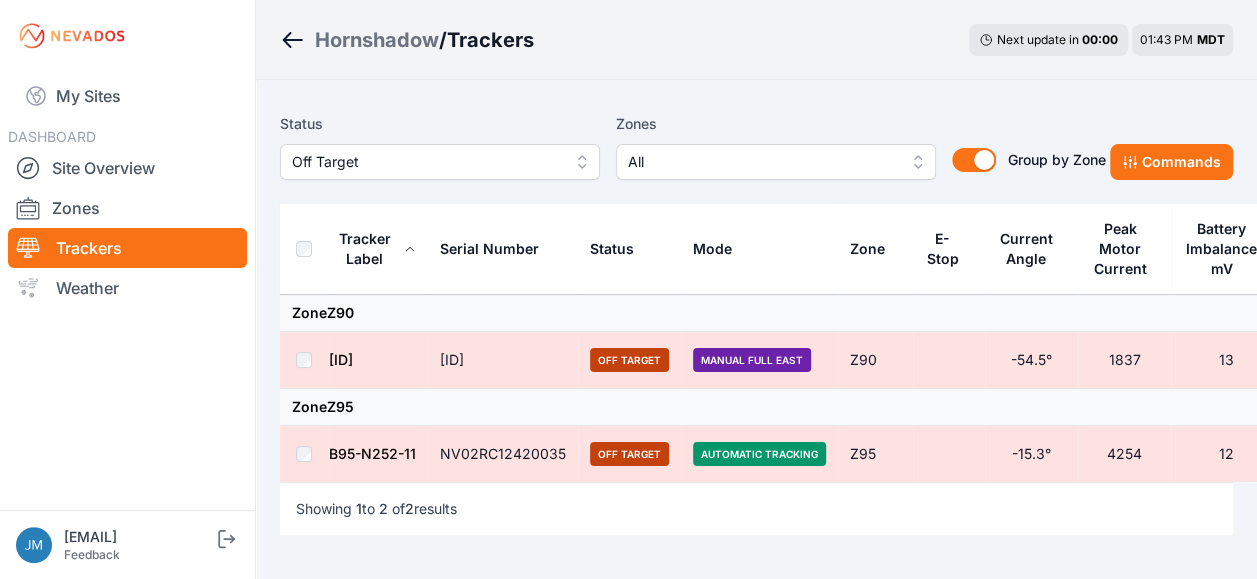 click on "[ID]" at bounding box center [341, 359] 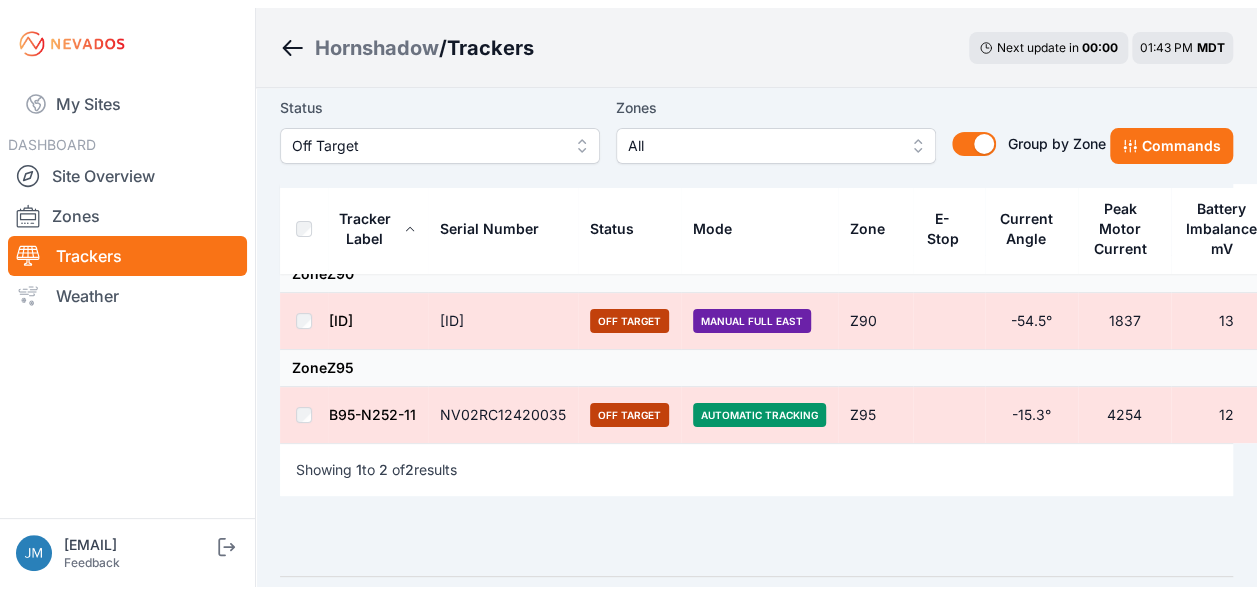 scroll, scrollTop: 0, scrollLeft: 0, axis: both 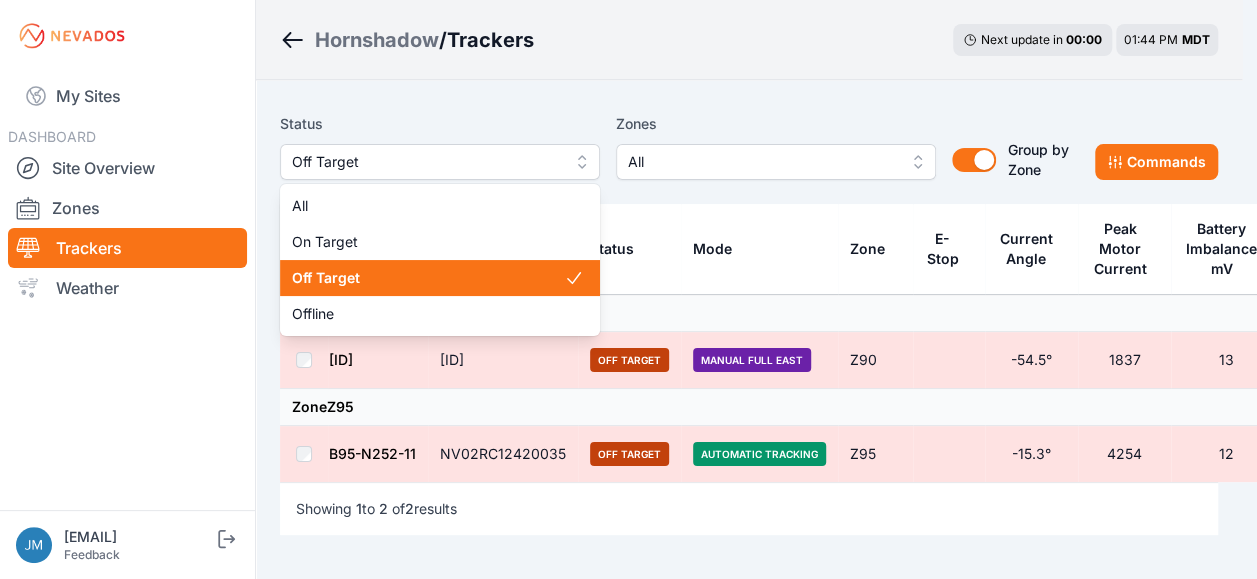 click on "Off Target" at bounding box center [440, 162] 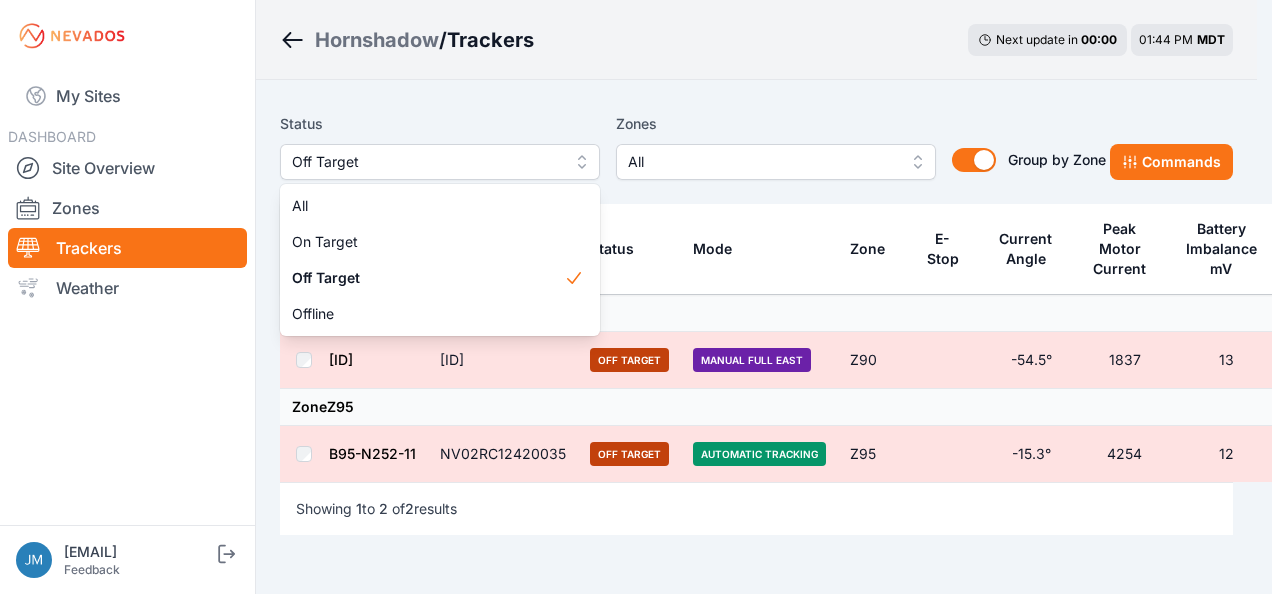 click on "Status Off Target All On Target Off Target Offline Zones All Group by Zone Group by Zone Commands" at bounding box center [756, 154] 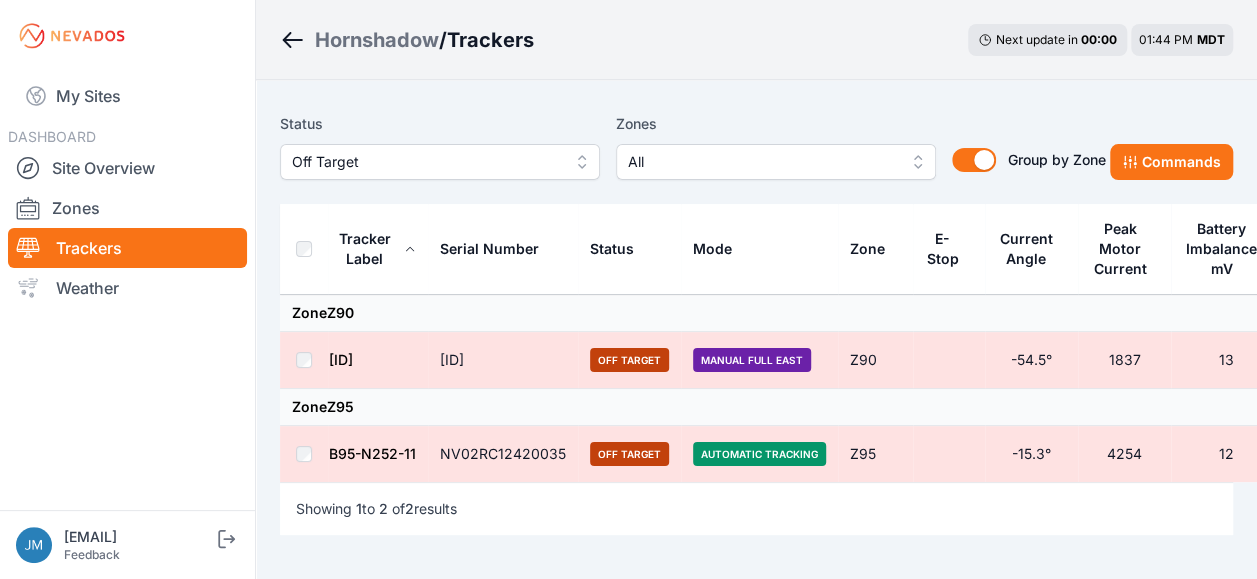 click on "Off Target" at bounding box center (440, 162) 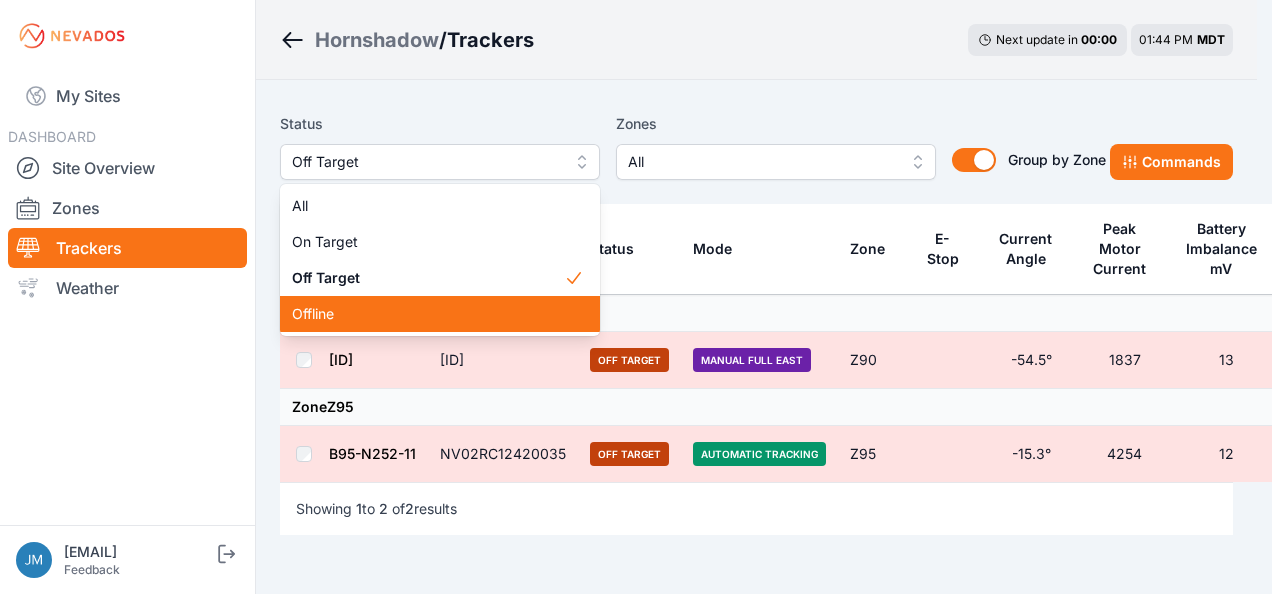 click on "Offline" at bounding box center (428, 314) 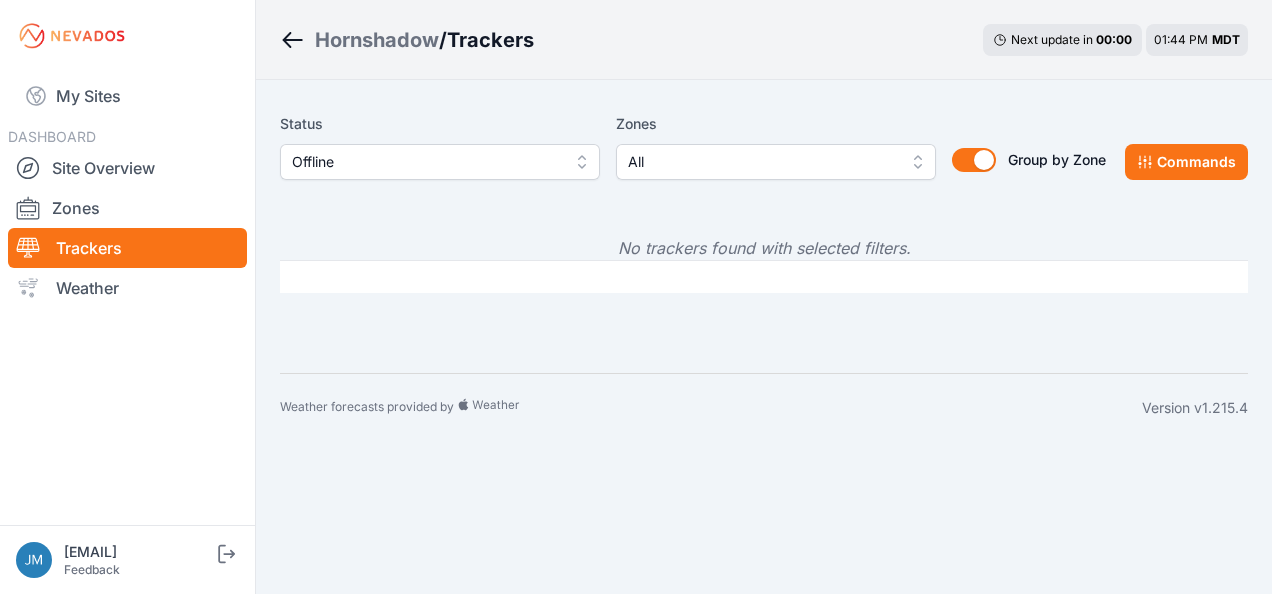click on "Offline" at bounding box center (440, 162) 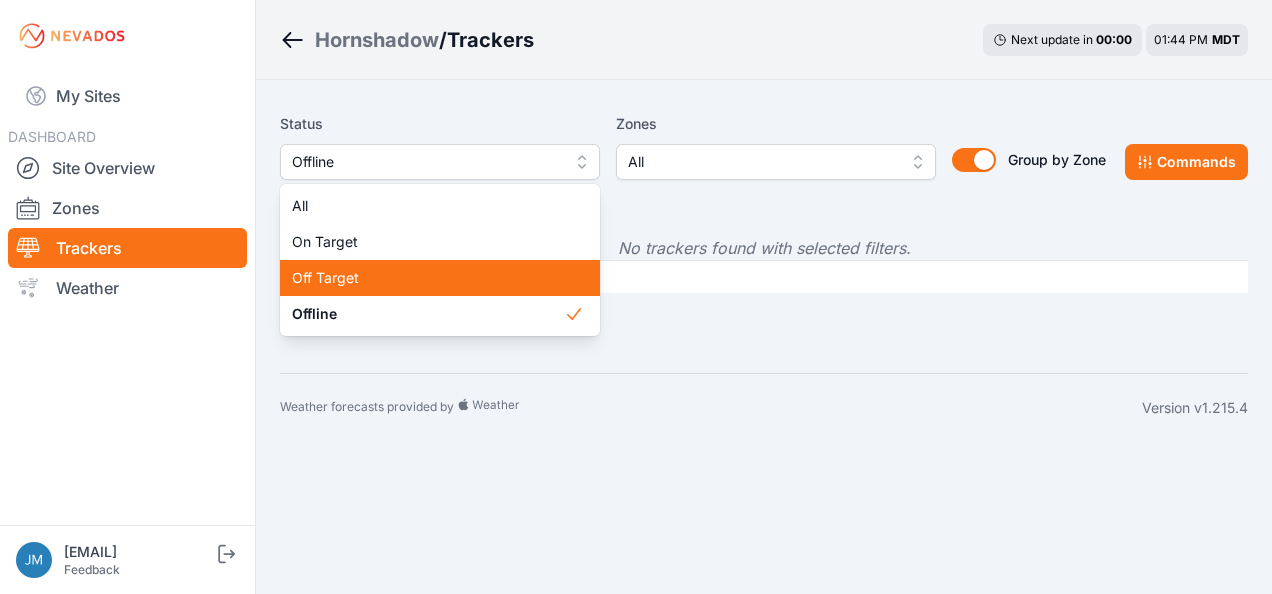 click on "Off Target" at bounding box center (428, 278) 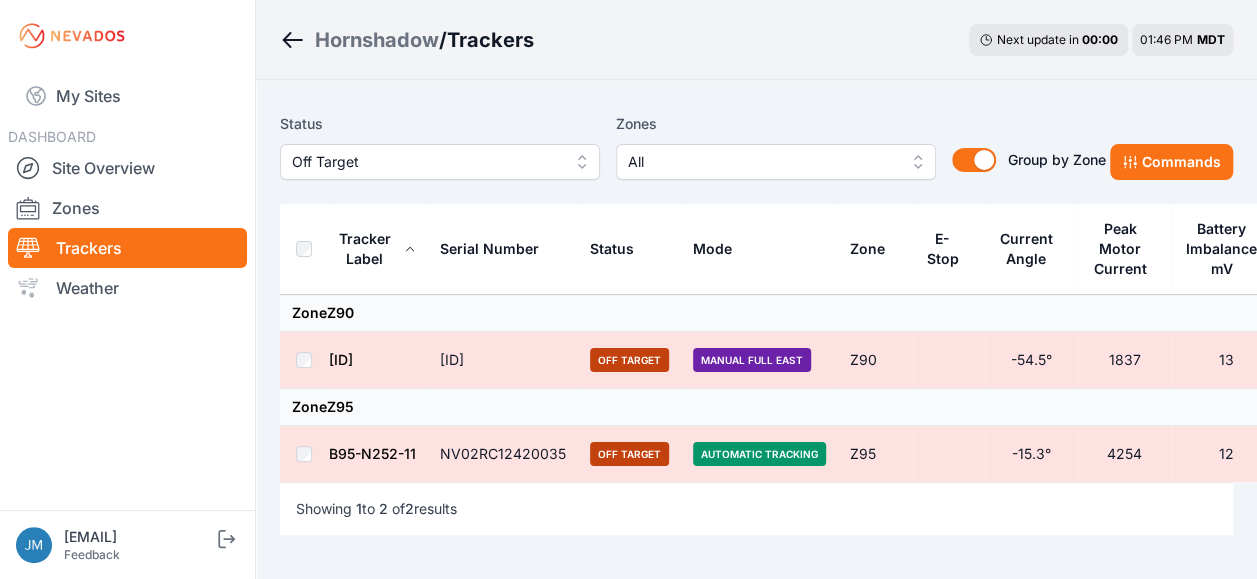 click on "[ID]" at bounding box center (341, 359) 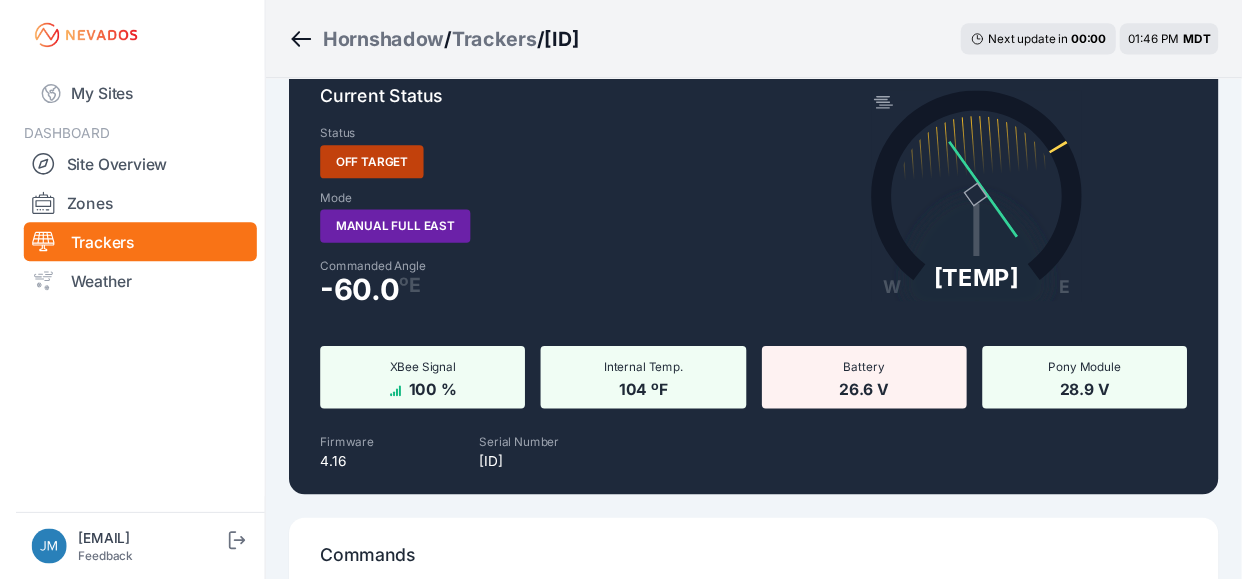 scroll, scrollTop: 0, scrollLeft: 0, axis: both 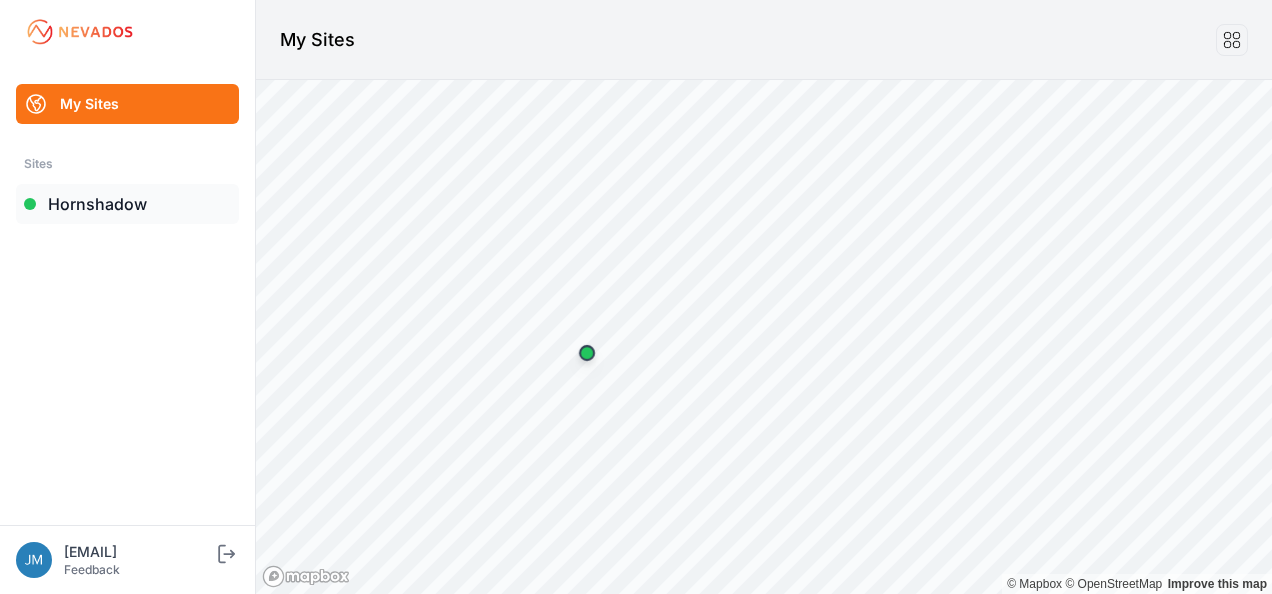 drag, startPoint x: 0, startPoint y: 0, endPoint x: 98, endPoint y: 201, distance: 223.61798 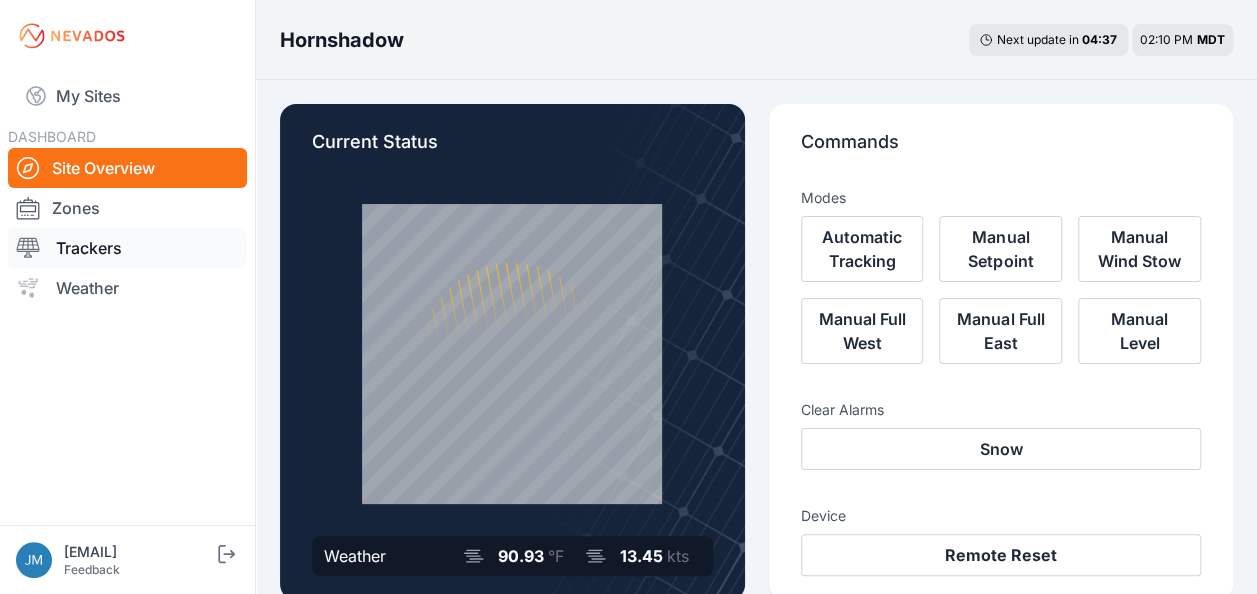 click on "Trackers" at bounding box center [127, 248] 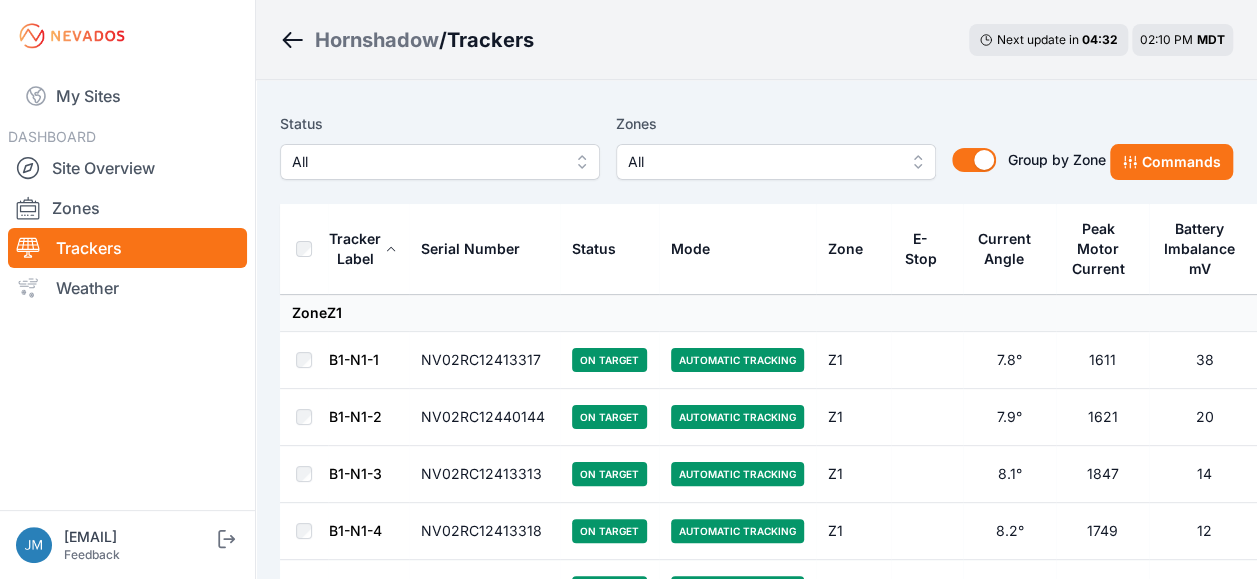 click on "All" at bounding box center (440, 162) 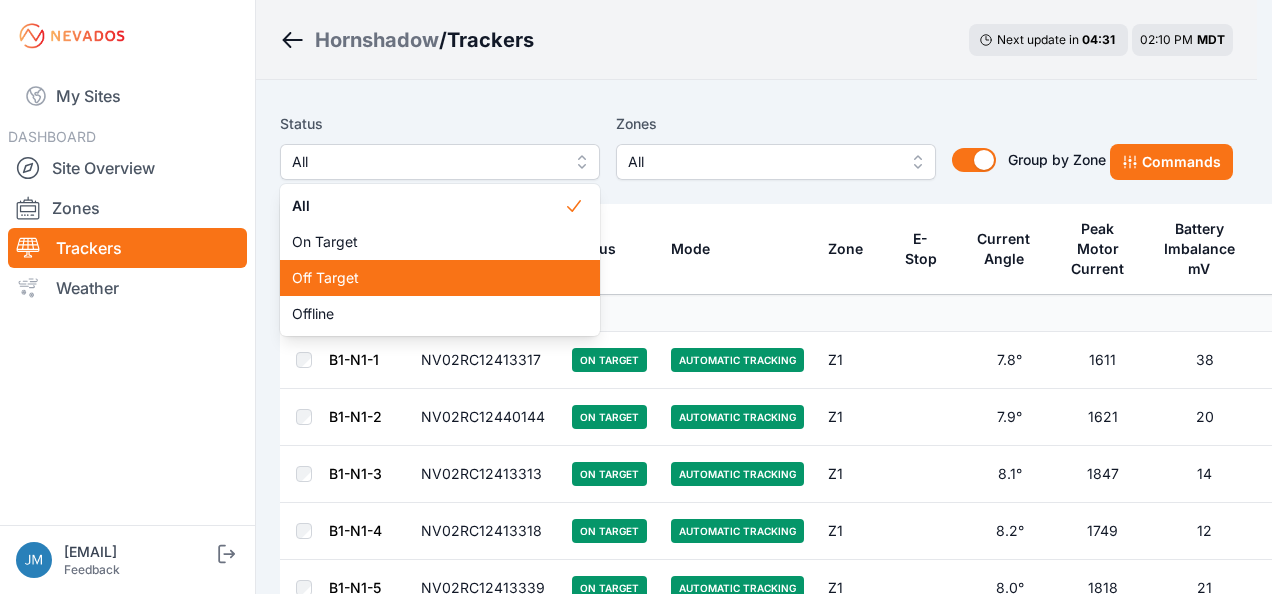 click on "Off Target" at bounding box center [428, 278] 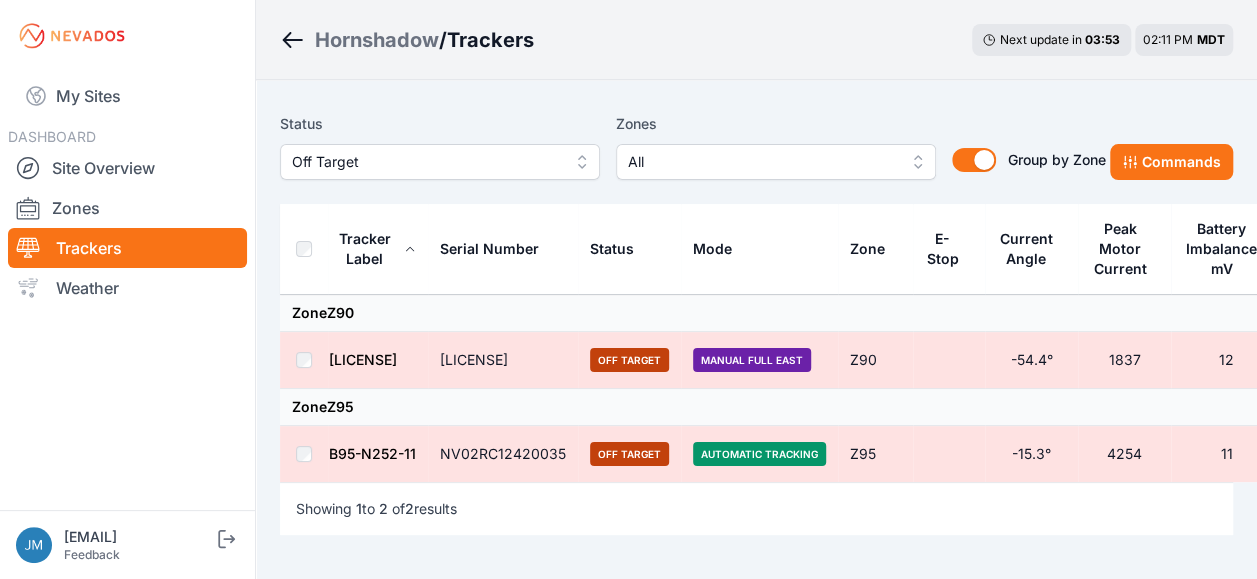 click on "B95-N252-11" at bounding box center (372, 453) 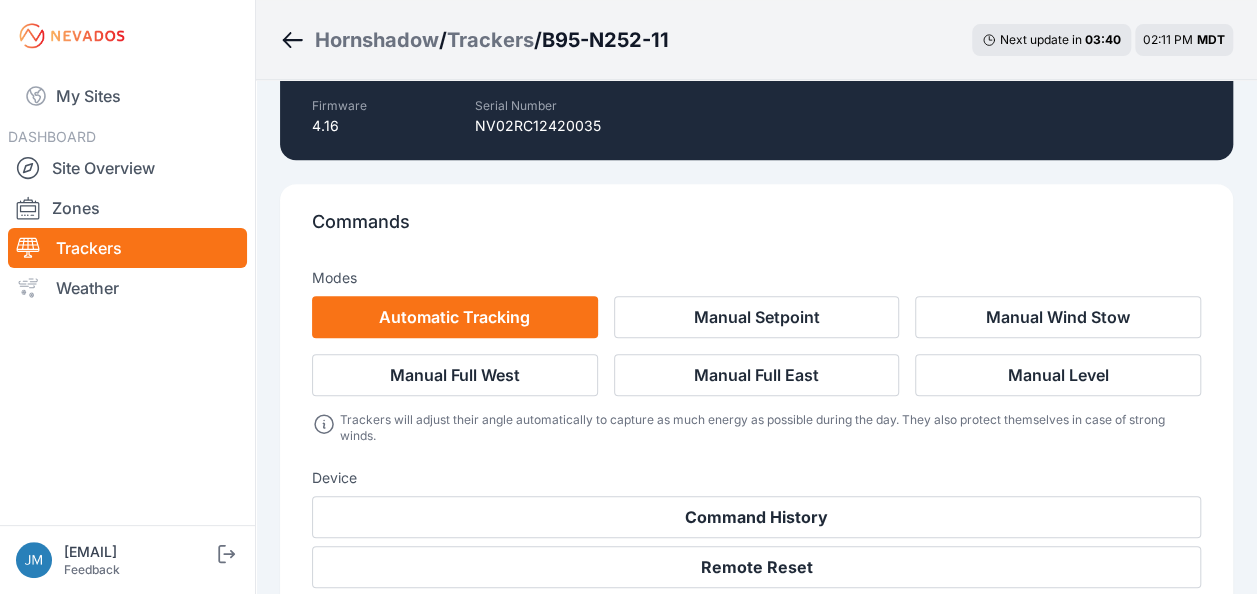 scroll, scrollTop: 0, scrollLeft: 0, axis: both 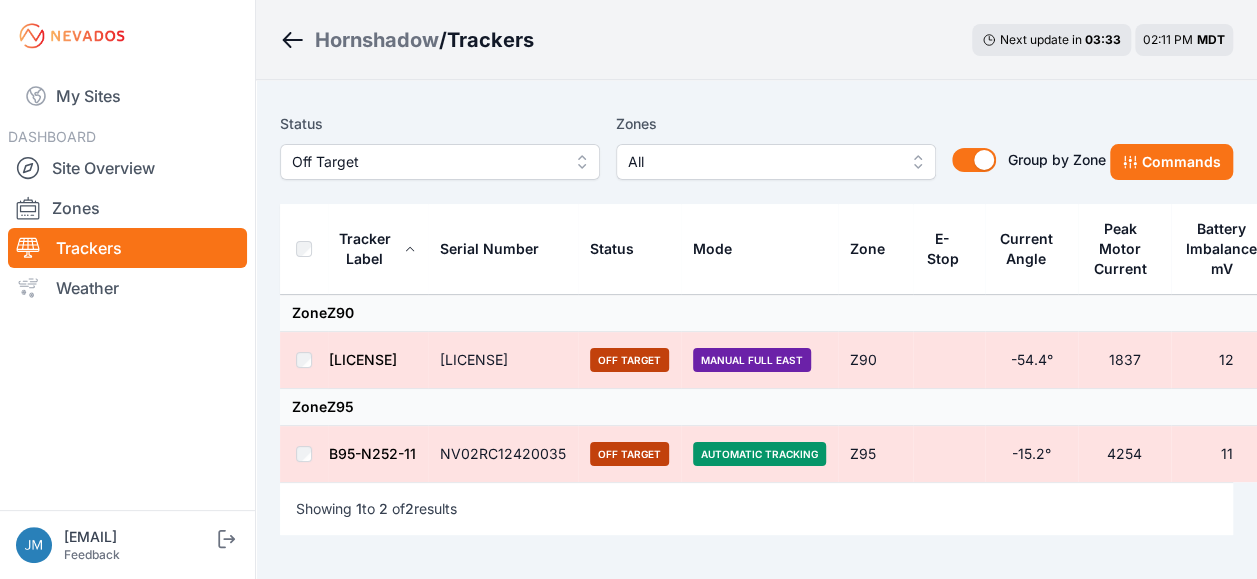 click on "[ID]" at bounding box center [363, 359] 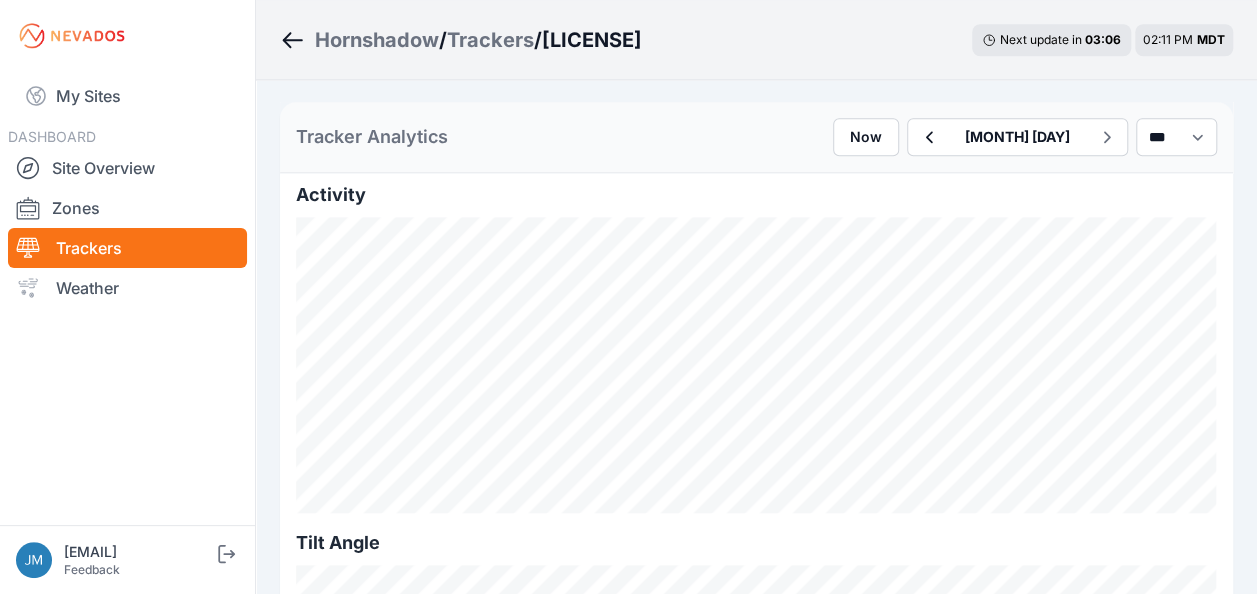 scroll, scrollTop: 900, scrollLeft: 0, axis: vertical 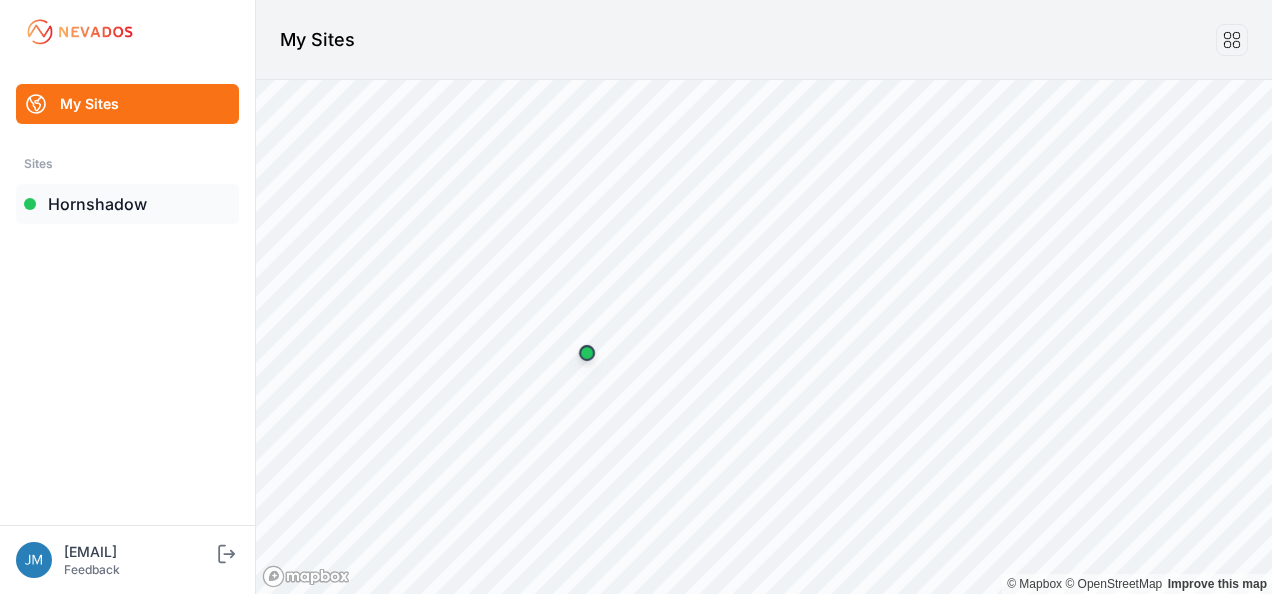 click on "Hornshadow" at bounding box center (127, 204) 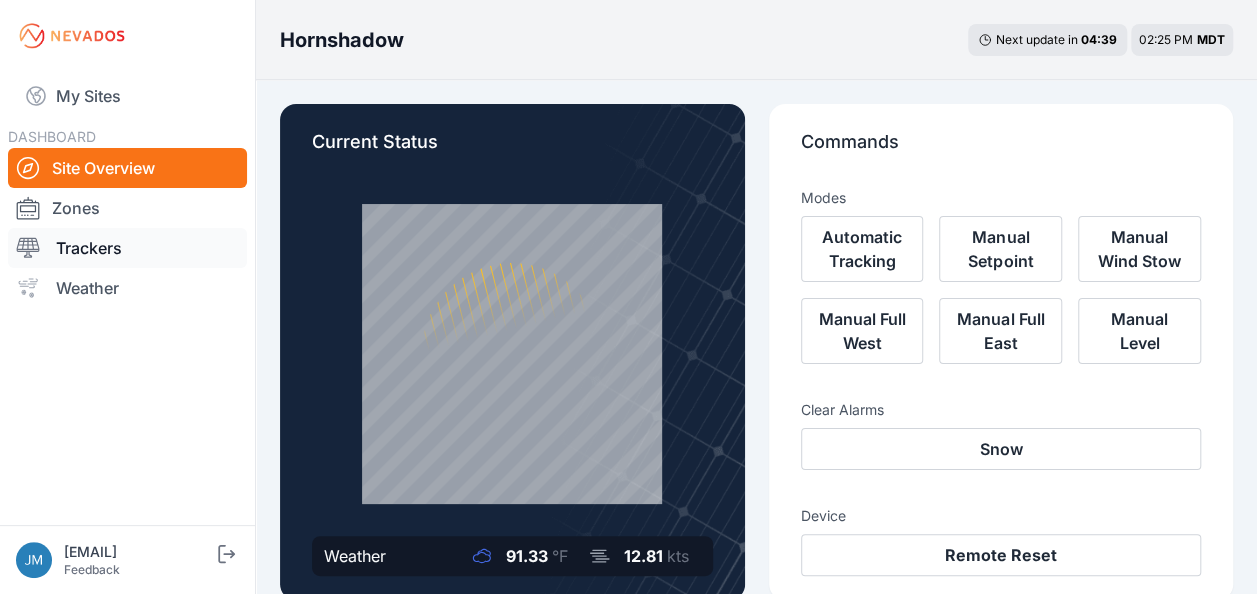 click on "Trackers" at bounding box center [127, 248] 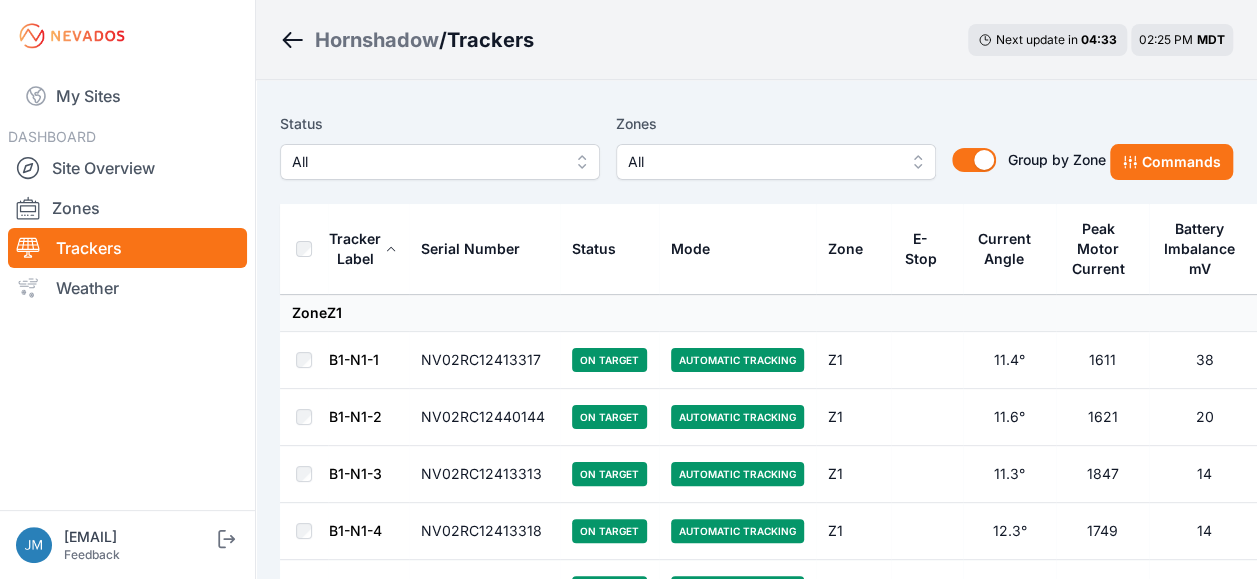 click on "All" at bounding box center (440, 162) 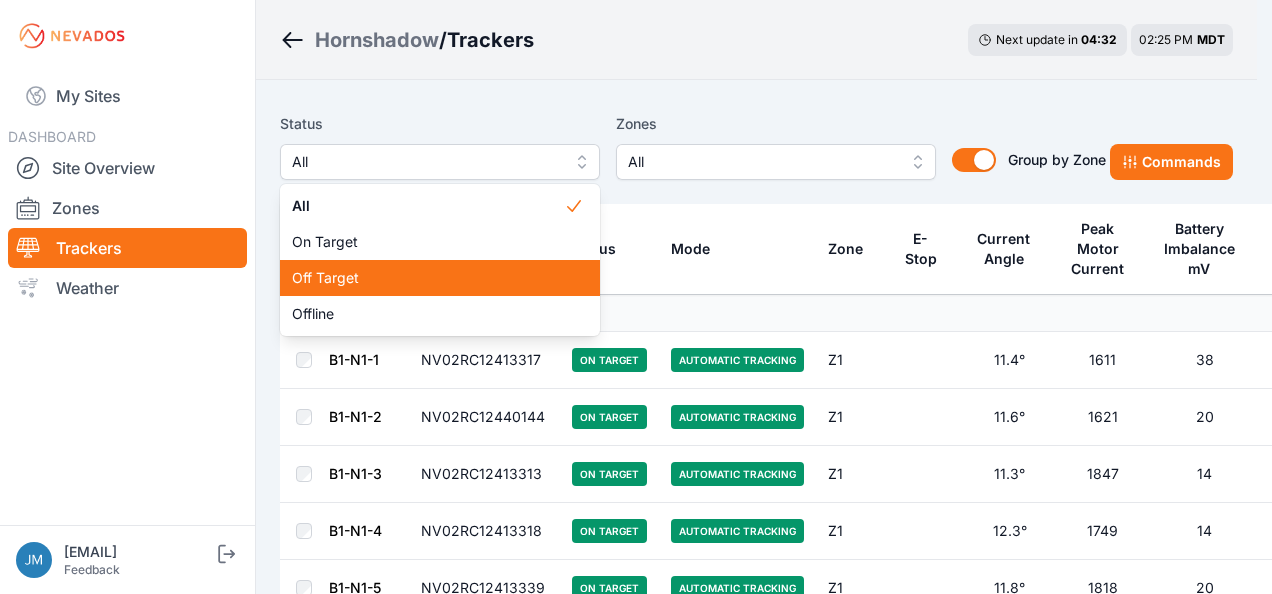click on "Off Target" at bounding box center (428, 278) 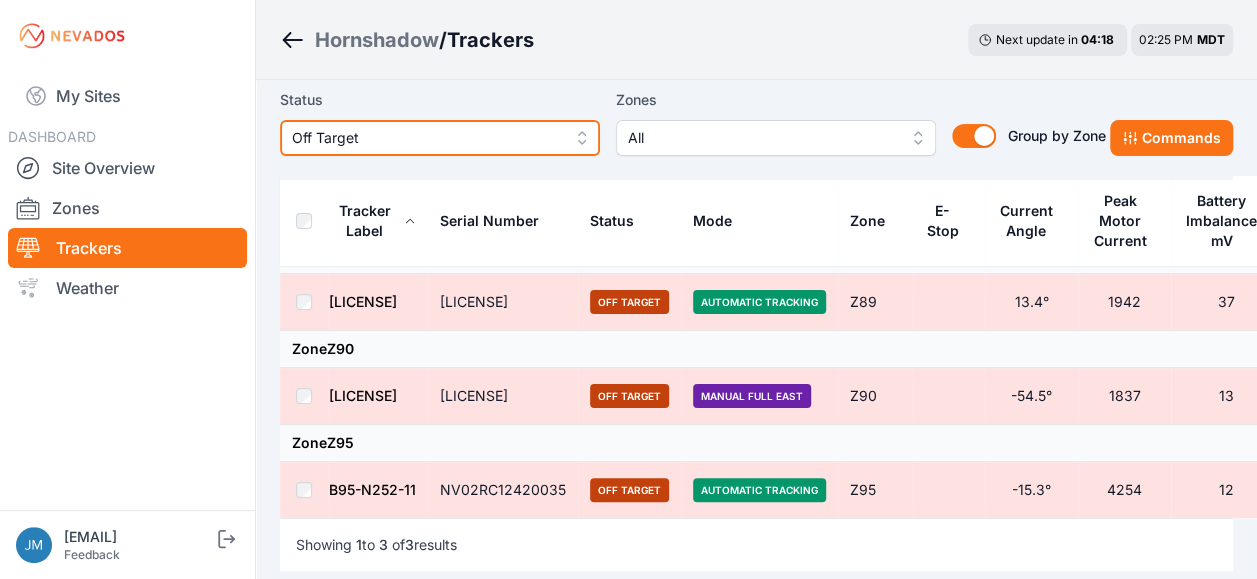 scroll, scrollTop: 0, scrollLeft: 0, axis: both 